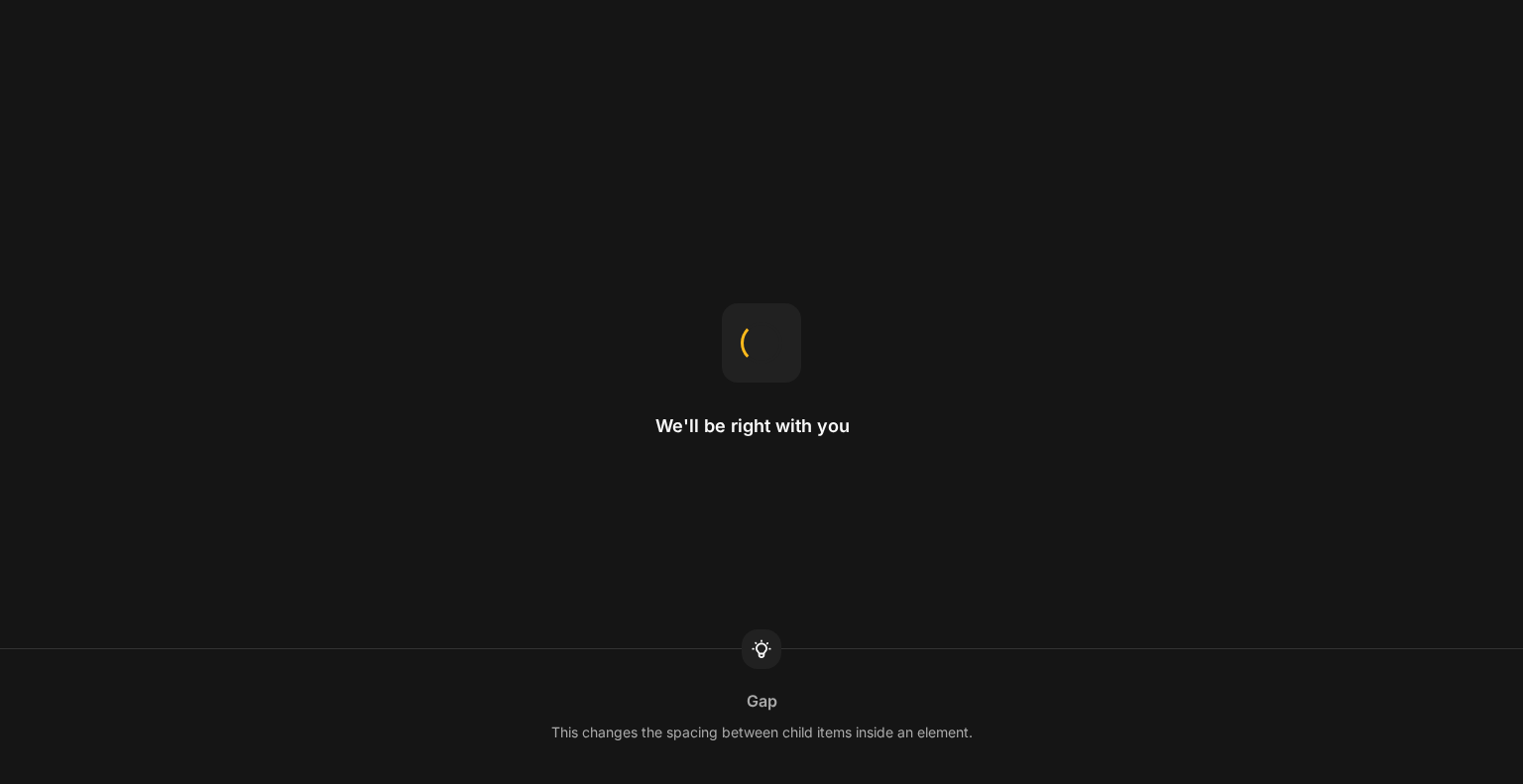 scroll, scrollTop: 0, scrollLeft: 0, axis: both 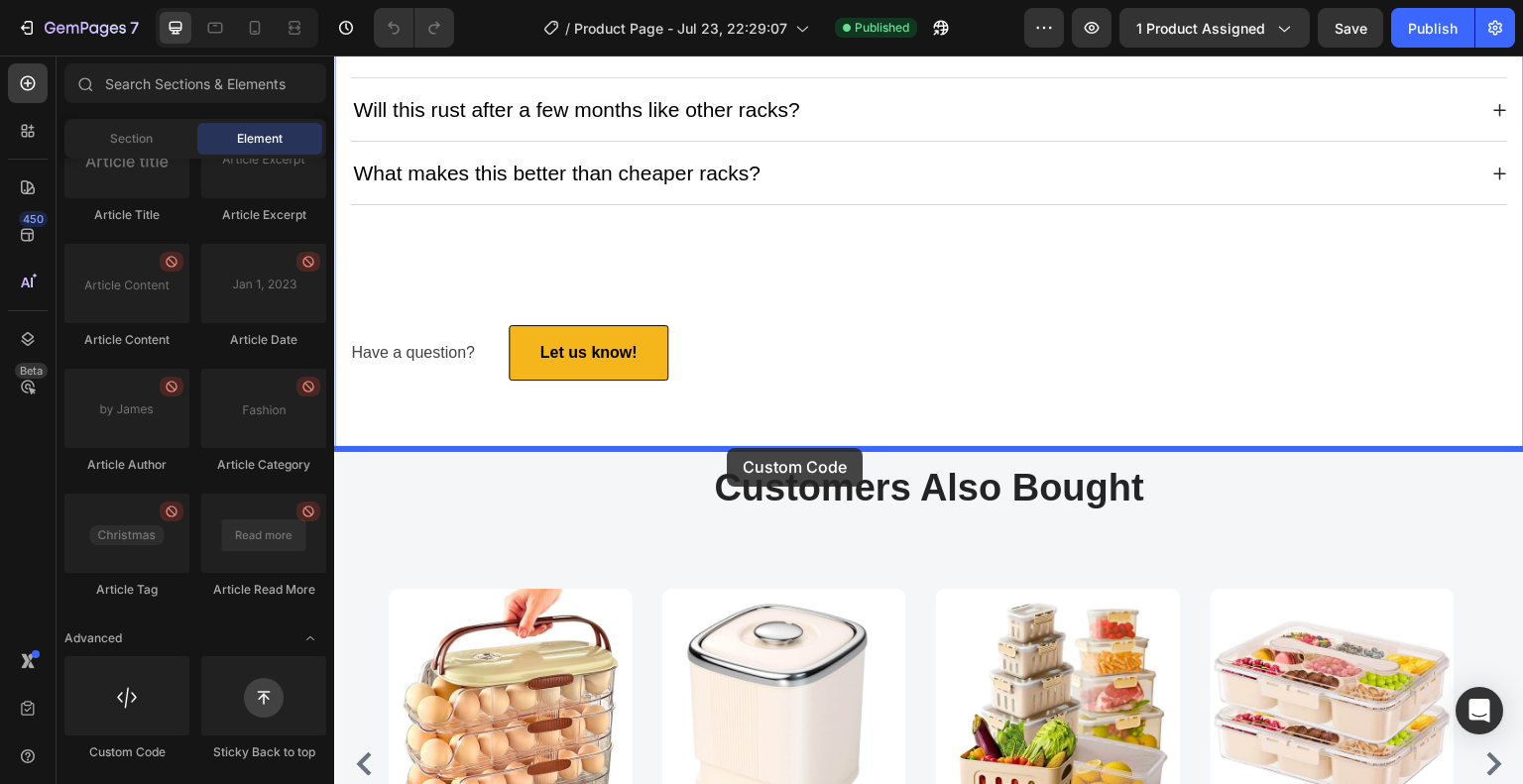 drag, startPoint x: 429, startPoint y: 763, endPoint x: 727, endPoint y: 448, distance: 433.6231 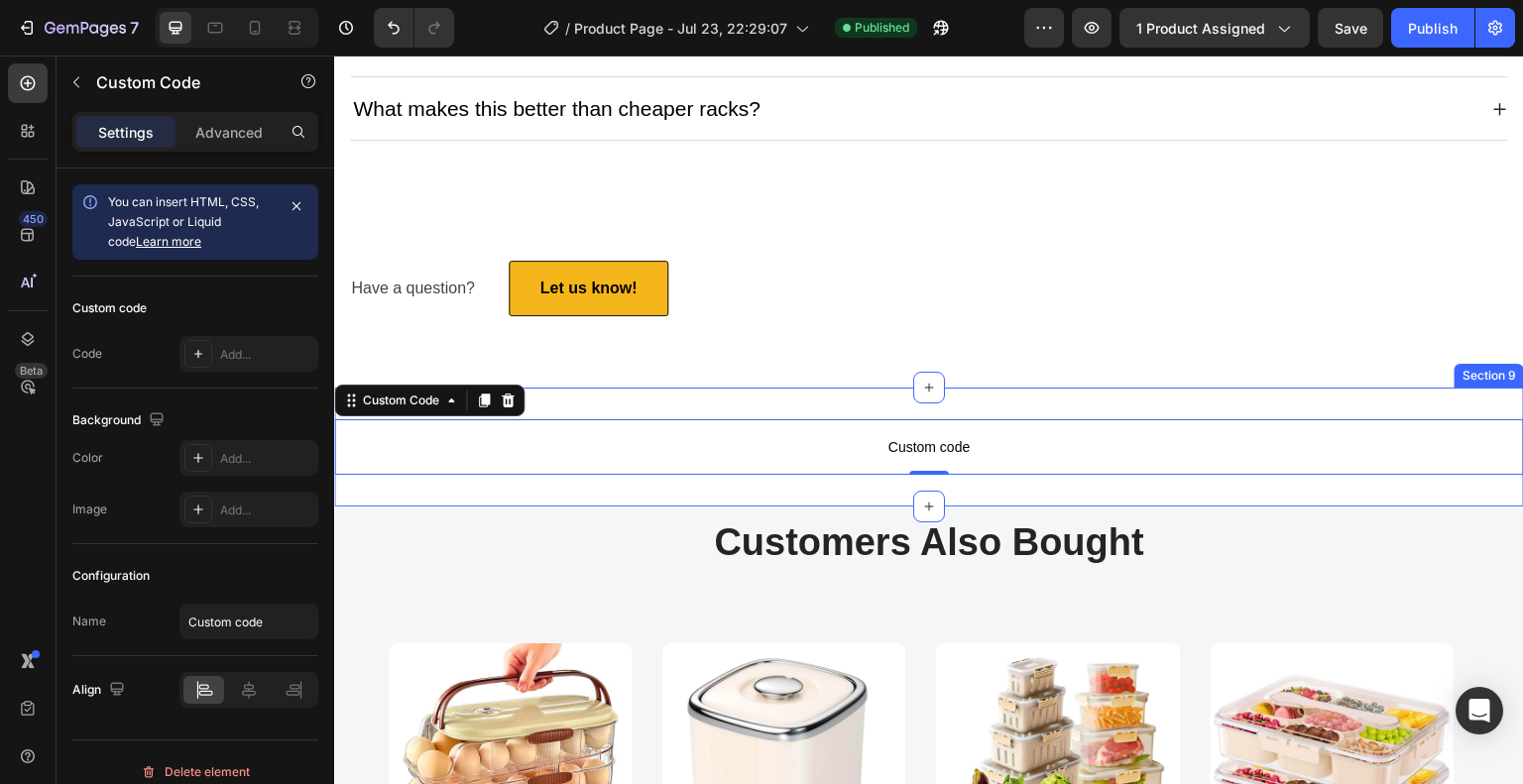 scroll, scrollTop: 4559, scrollLeft: 0, axis: vertical 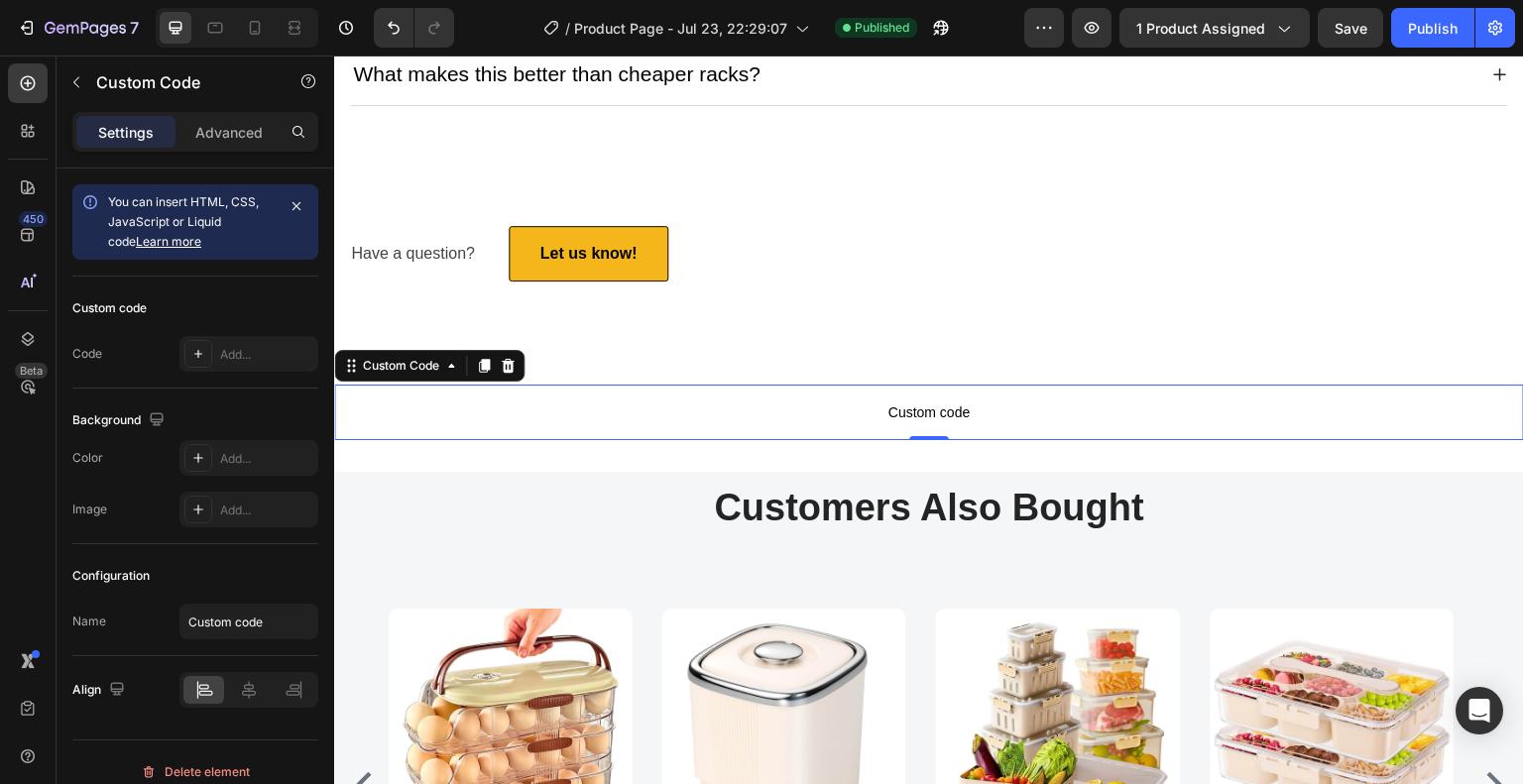 click on "Custom code" at bounding box center (929, 412) 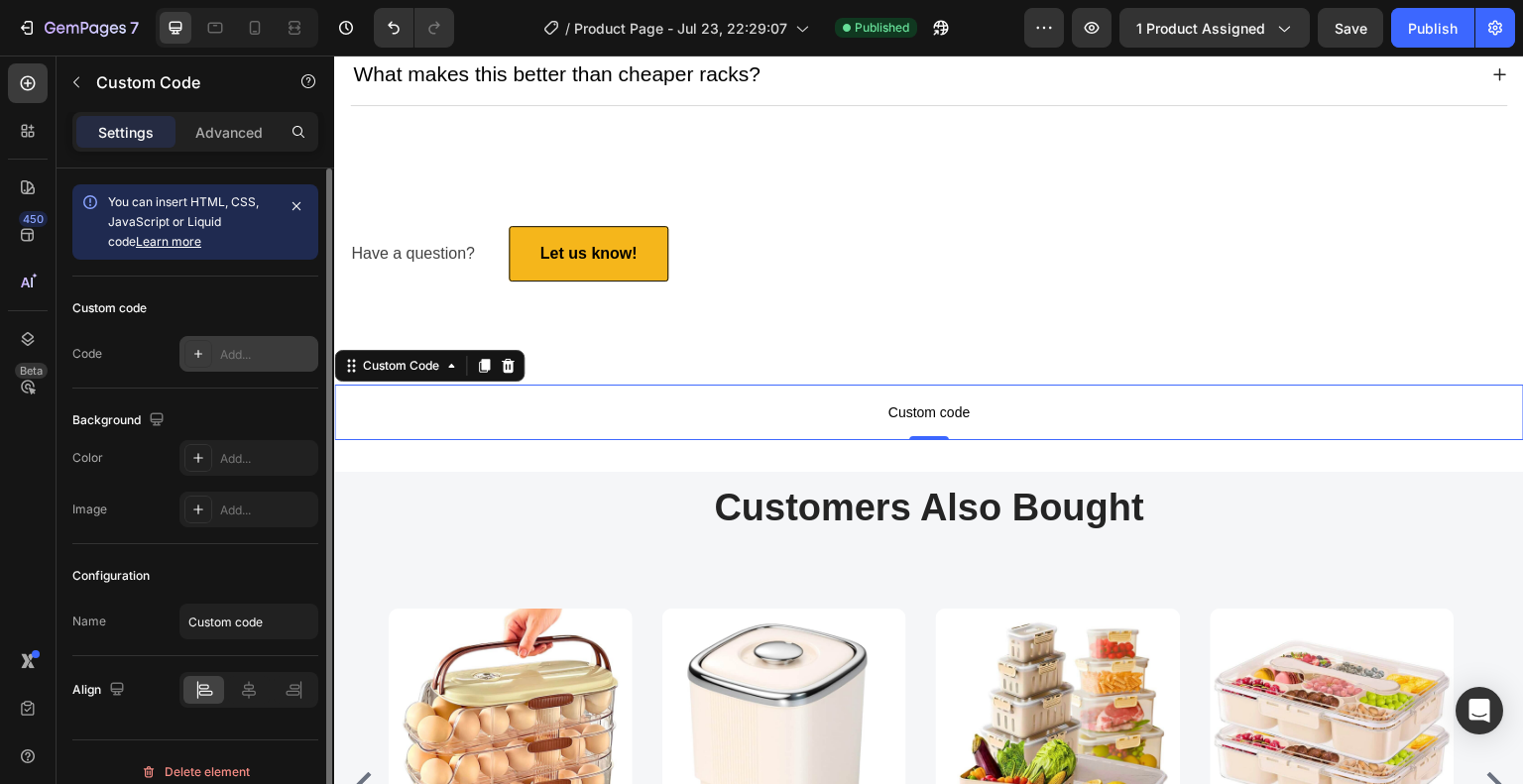 click on "Add..." at bounding box center [267, 355] 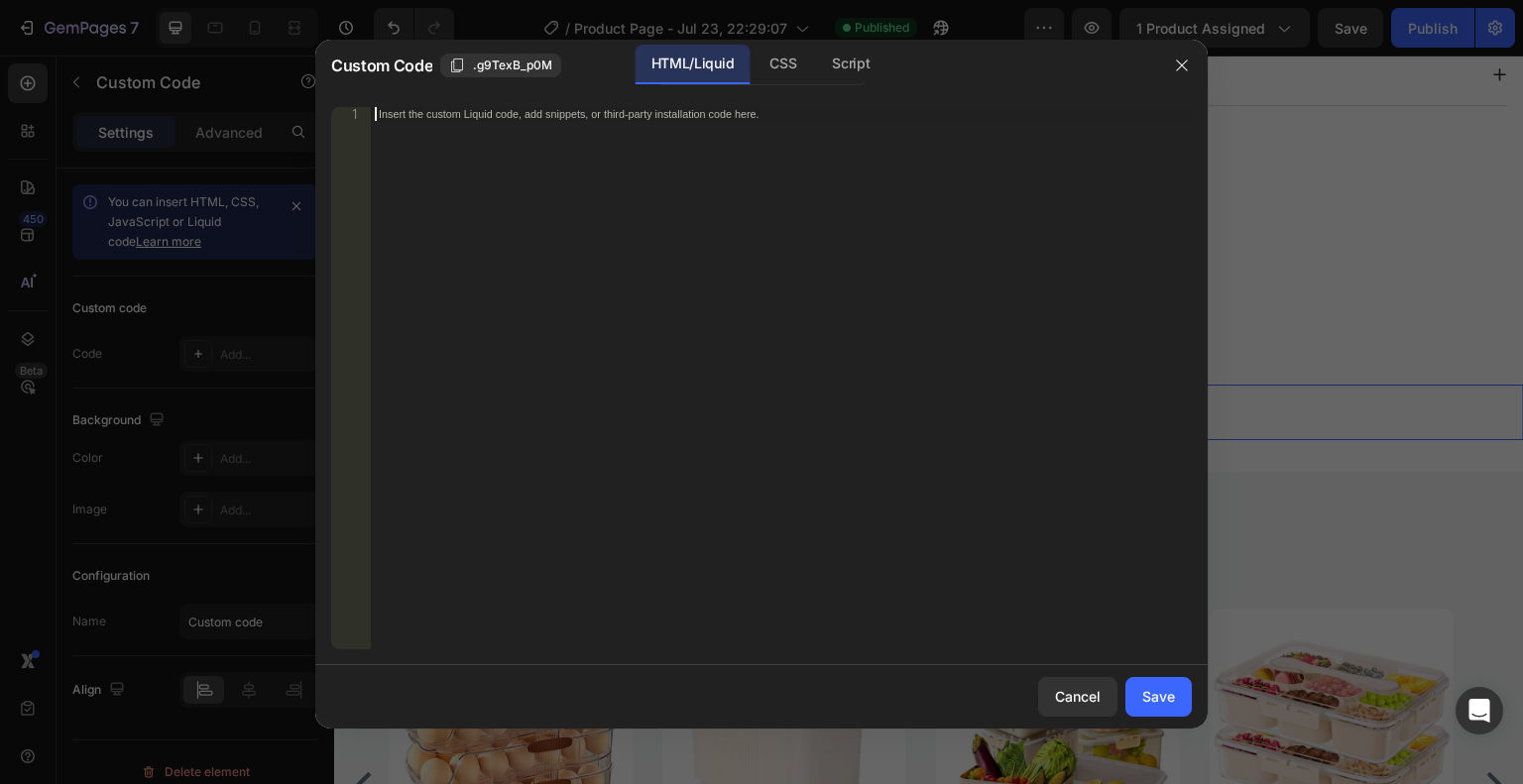 click on "Insert the custom Liquid code, add snippets, or third-party installation code here." at bounding box center [781, 392] 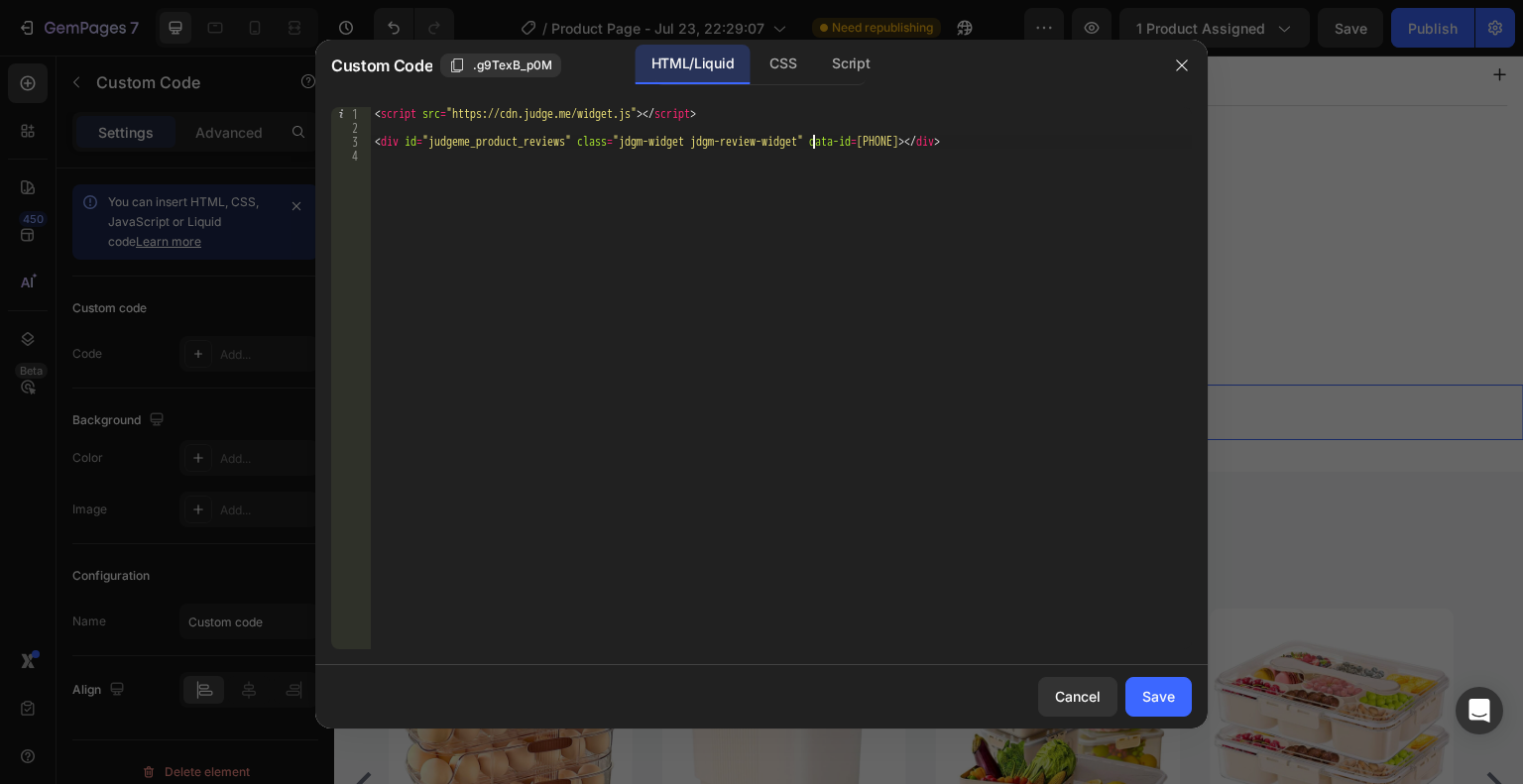click on "[SCRIPT] [DIV]" at bounding box center [781, 392] 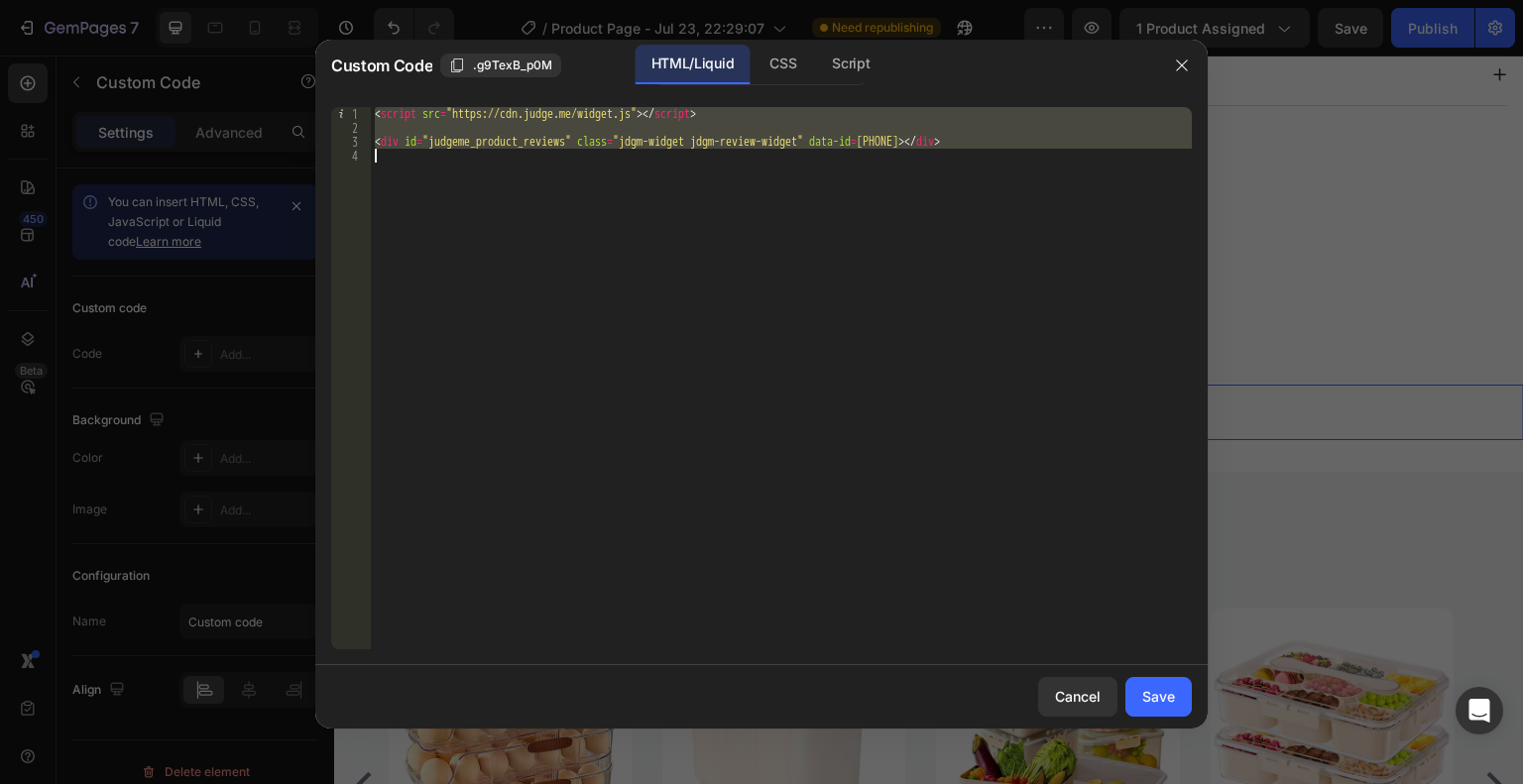 paste 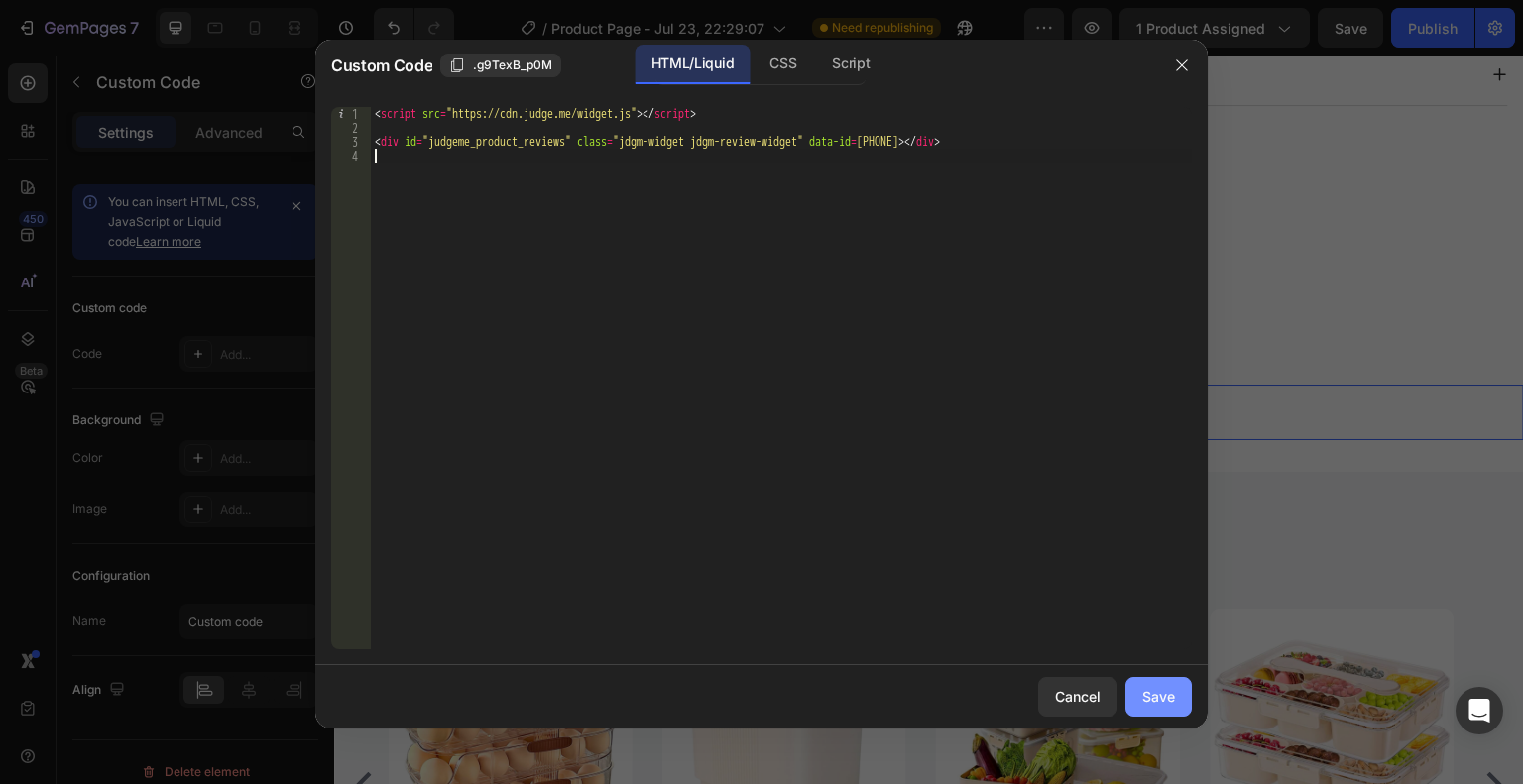 click on "Save" at bounding box center (1158, 696) 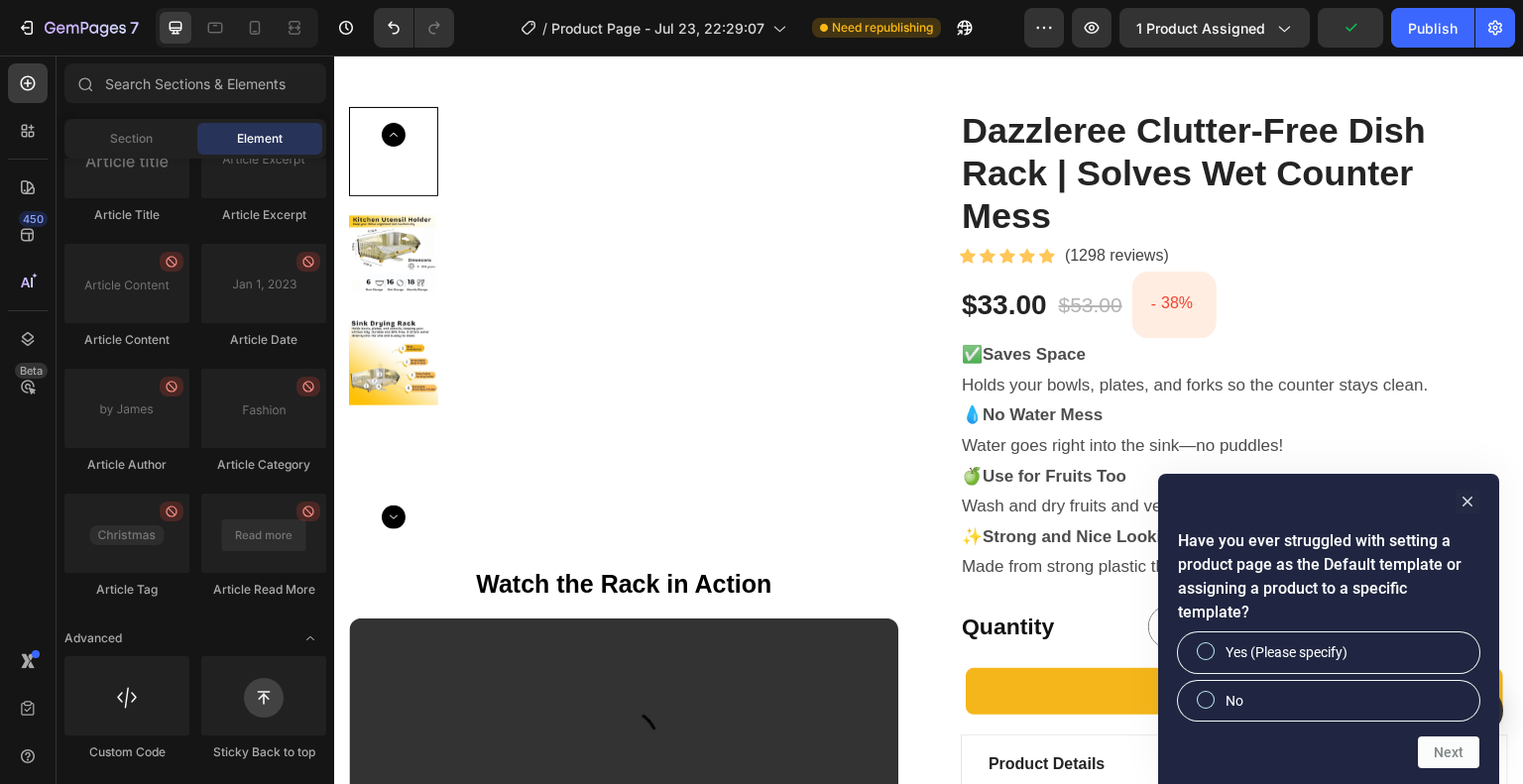 scroll, scrollTop: 0, scrollLeft: 0, axis: both 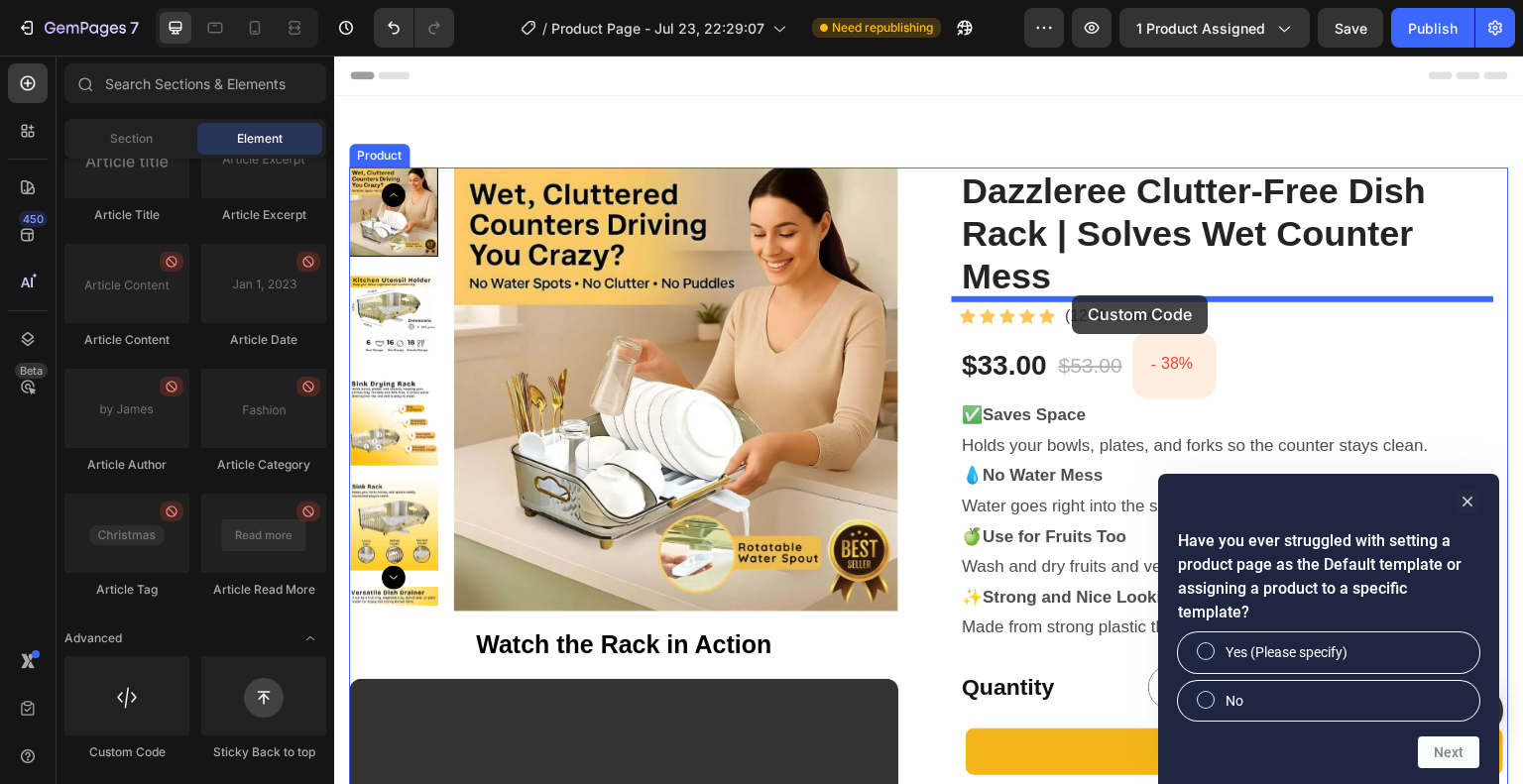 drag, startPoint x: 456, startPoint y: 763, endPoint x: 1073, endPoint y: 295, distance: 774.4114 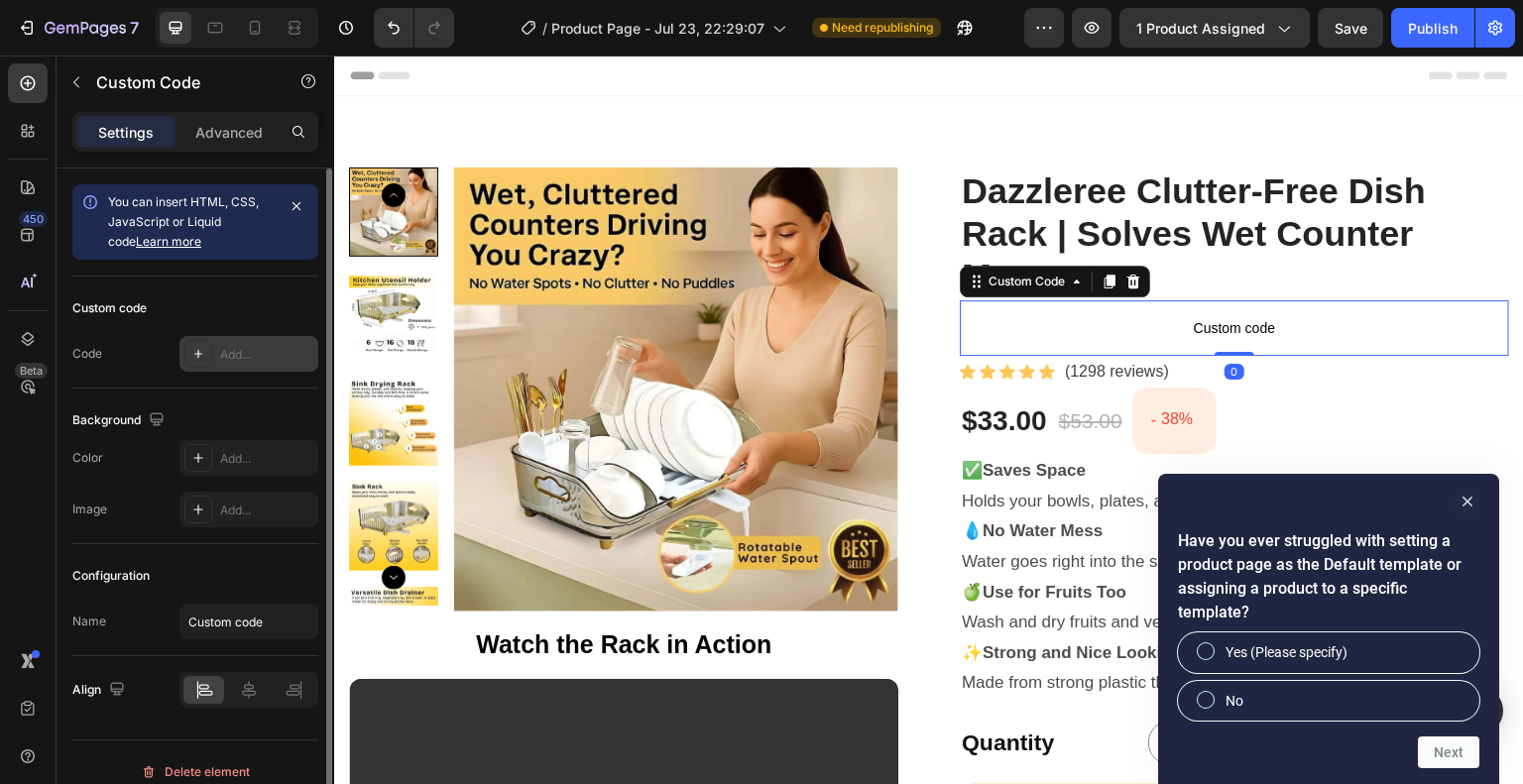 click at bounding box center (198, 354) 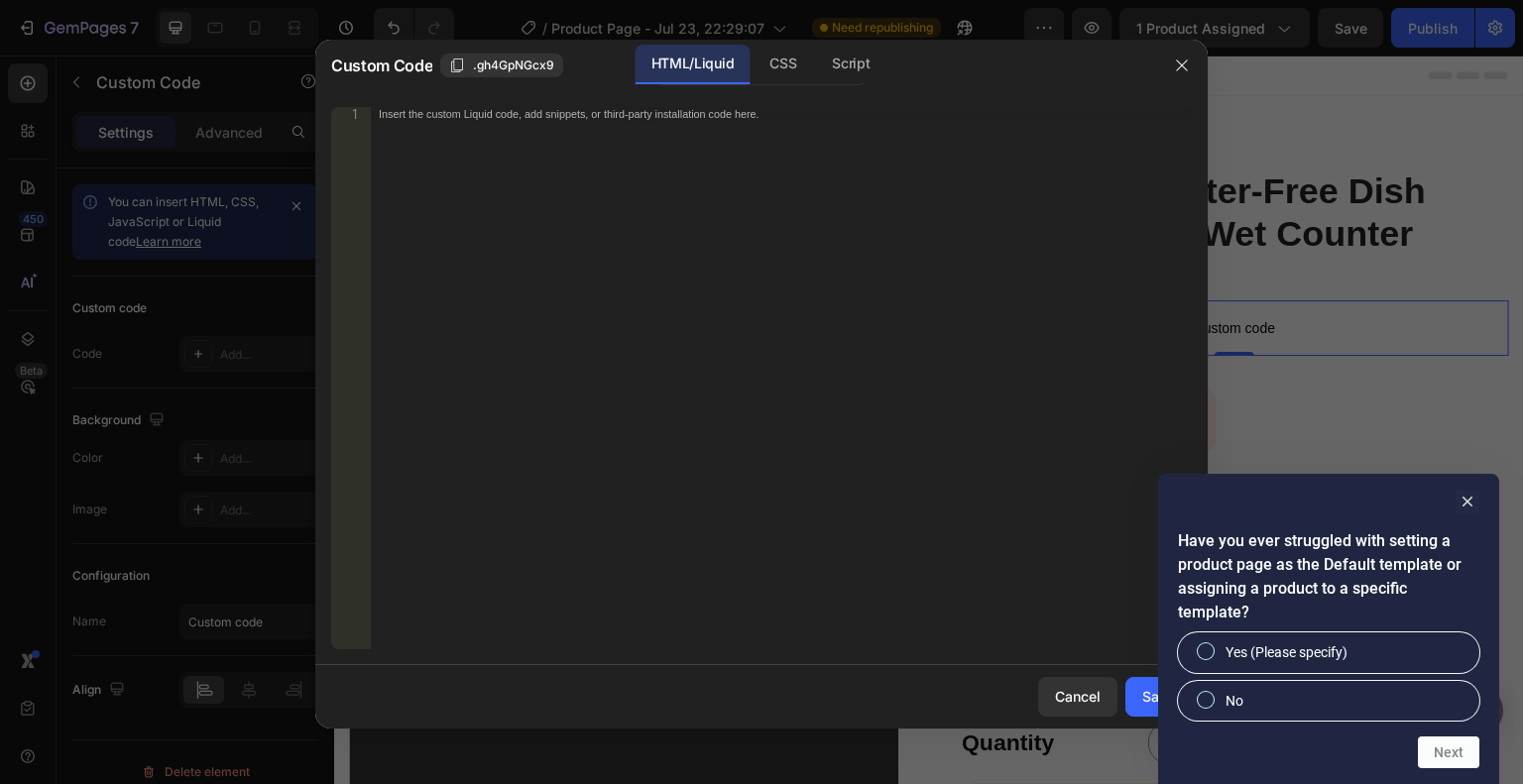 click on "1 Insert the custom Liquid code, add snippets, or third-party installation code here.     הההההההההההההההההההההההההההההההההההההההההההההההההההההההההההההההההההההההההההההההההההההההההההההההההההההההההההההההההההההההההההההההההההההההההההההההההההההההההההההההההההההההההההההההההההההההההההההההההההההההההההההההההההההההההההההההההההההההההההההההההההההההההההההההה XXXXXXXXXXXXXXXXXXXXXXXXXXXXXXXXXXXXXXXXXXXXXXXXXXXXXXXXXXXXXXXXXXXXXXXXXXXXXXXXXXXXXXXXXXXXXXXXXXXXXXXXXXXXXXXXXXXXXXXXXXXXXXXXXXXXXXXXXXXXXXXXXXXXXXXXXXXXXXXXXXXXXXXXXXXXXXXXXXXXXXXXXXXXXXXXXXXXXXXXXXXXXXXXXXXXXXXXXXXXXXXXXXXXXXXXXXXXXXXXXXXXXXXXXXXXXXXX" 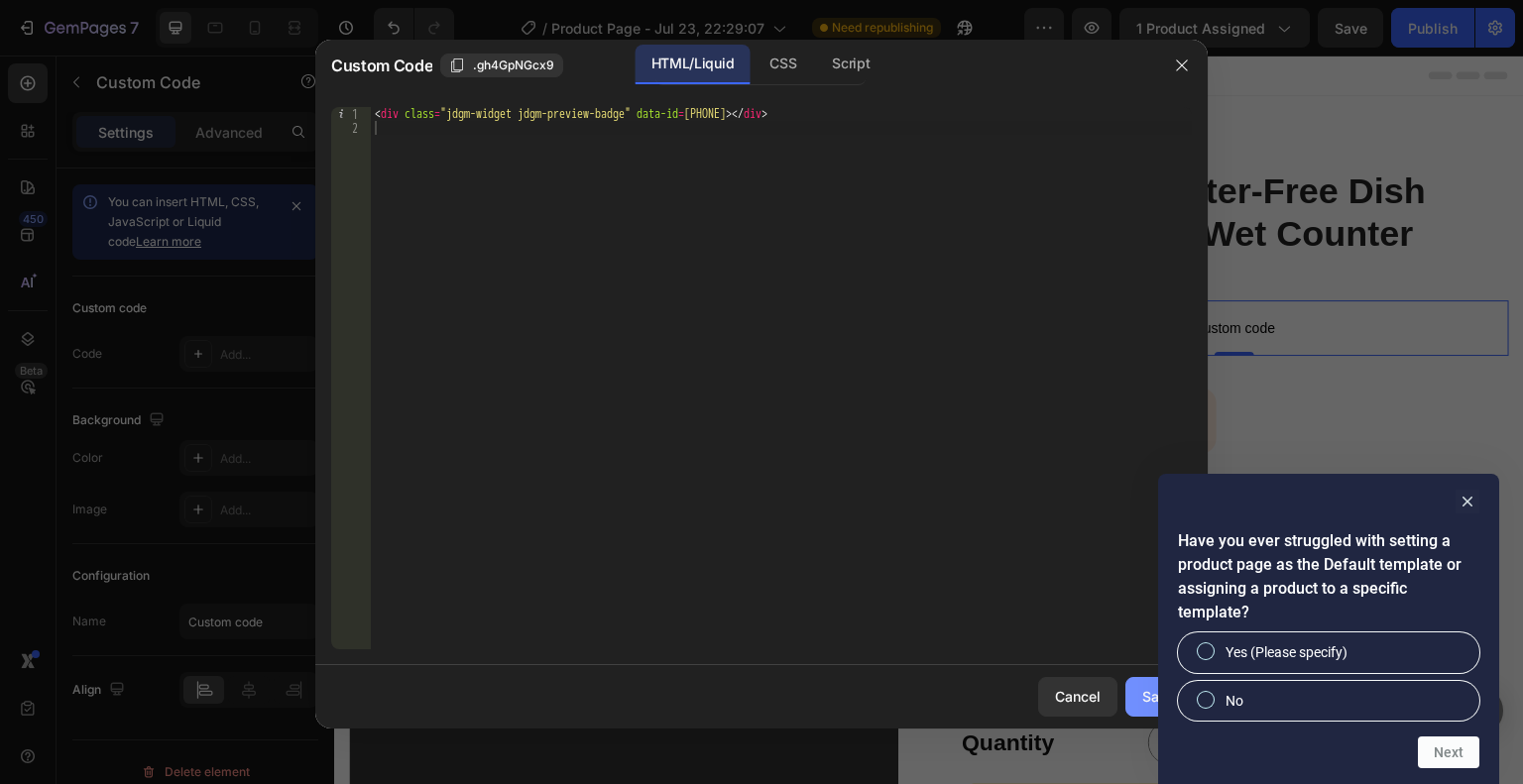 click on "Save" 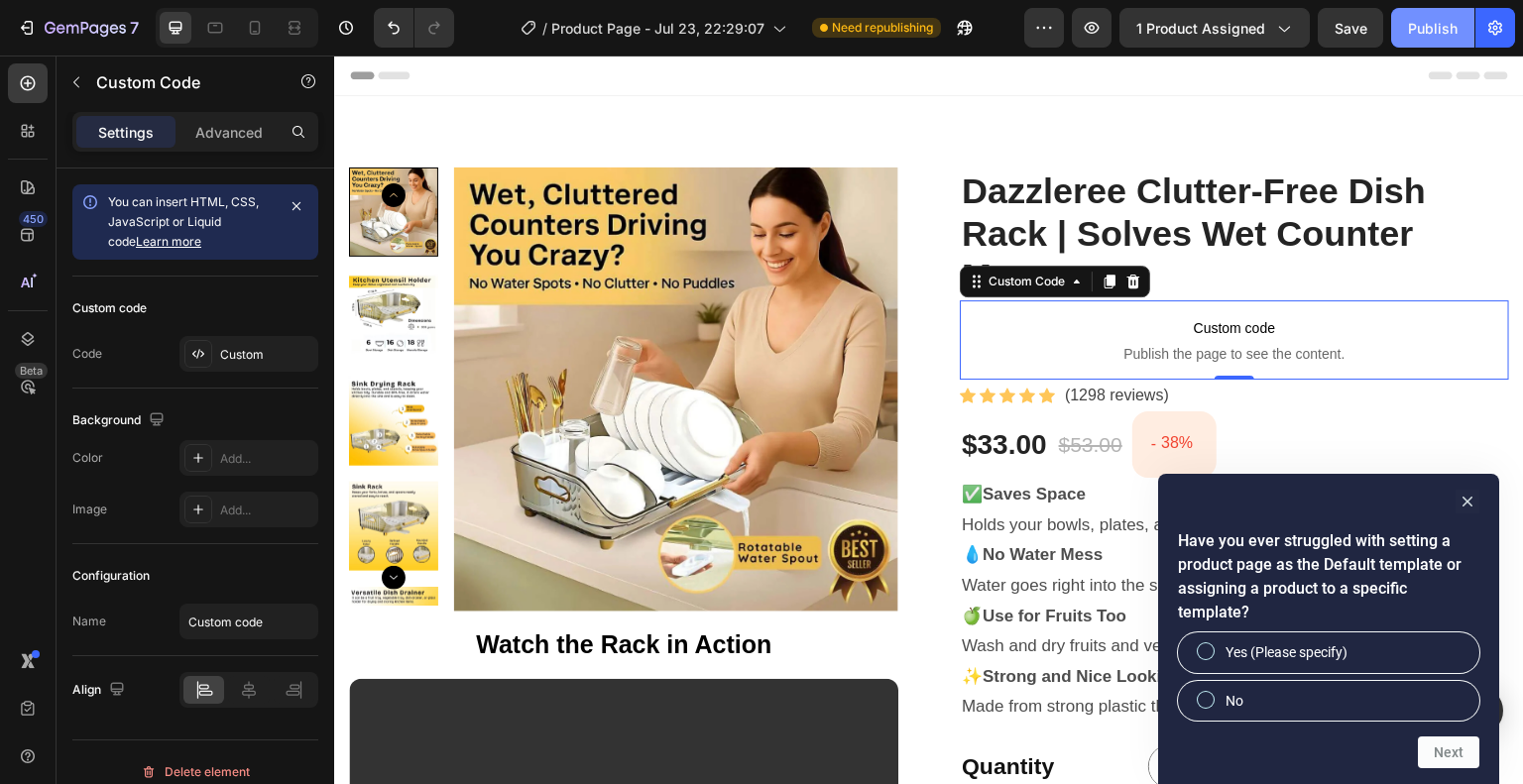 click on "Publish" at bounding box center [1433, 28] 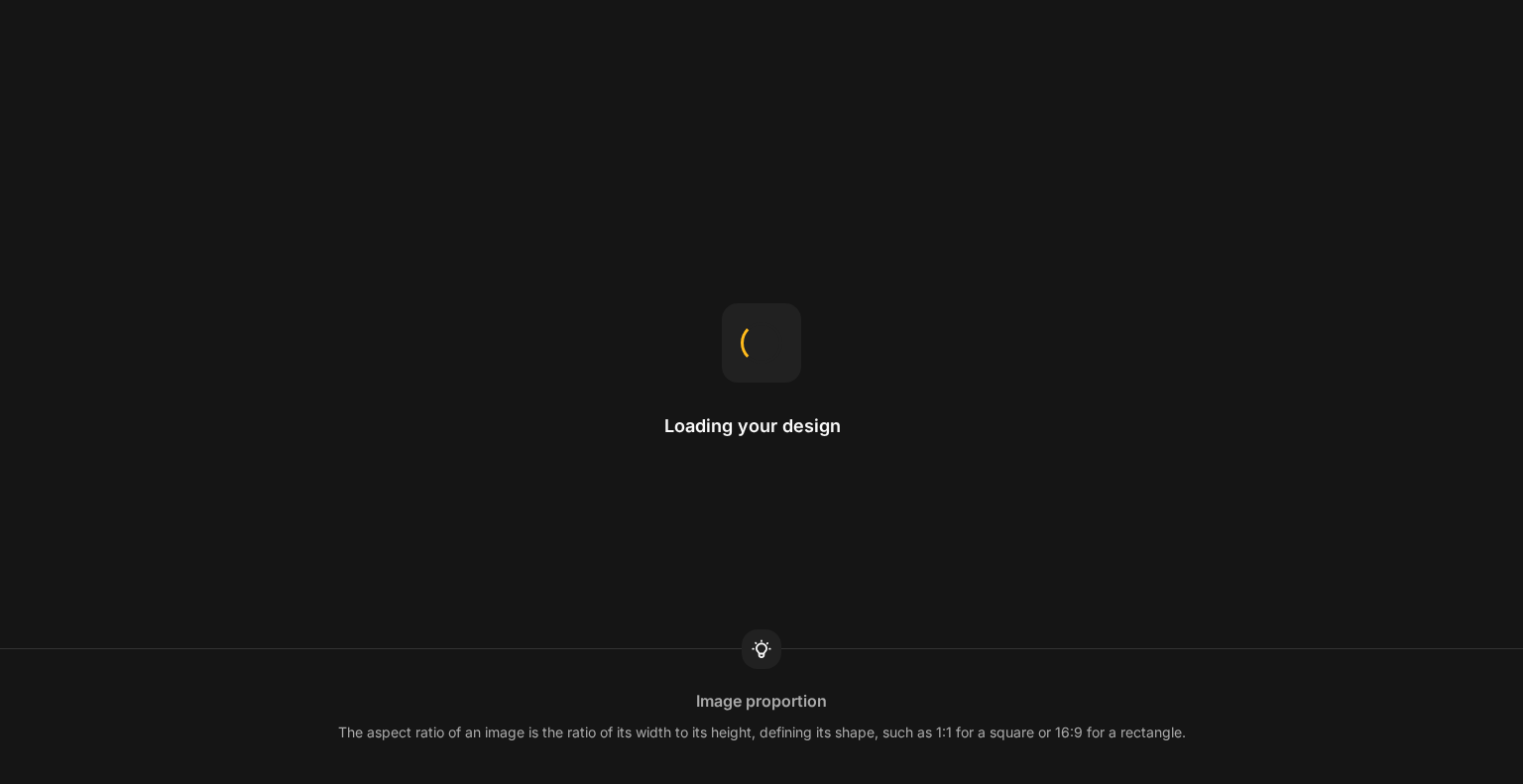 scroll, scrollTop: 0, scrollLeft: 0, axis: both 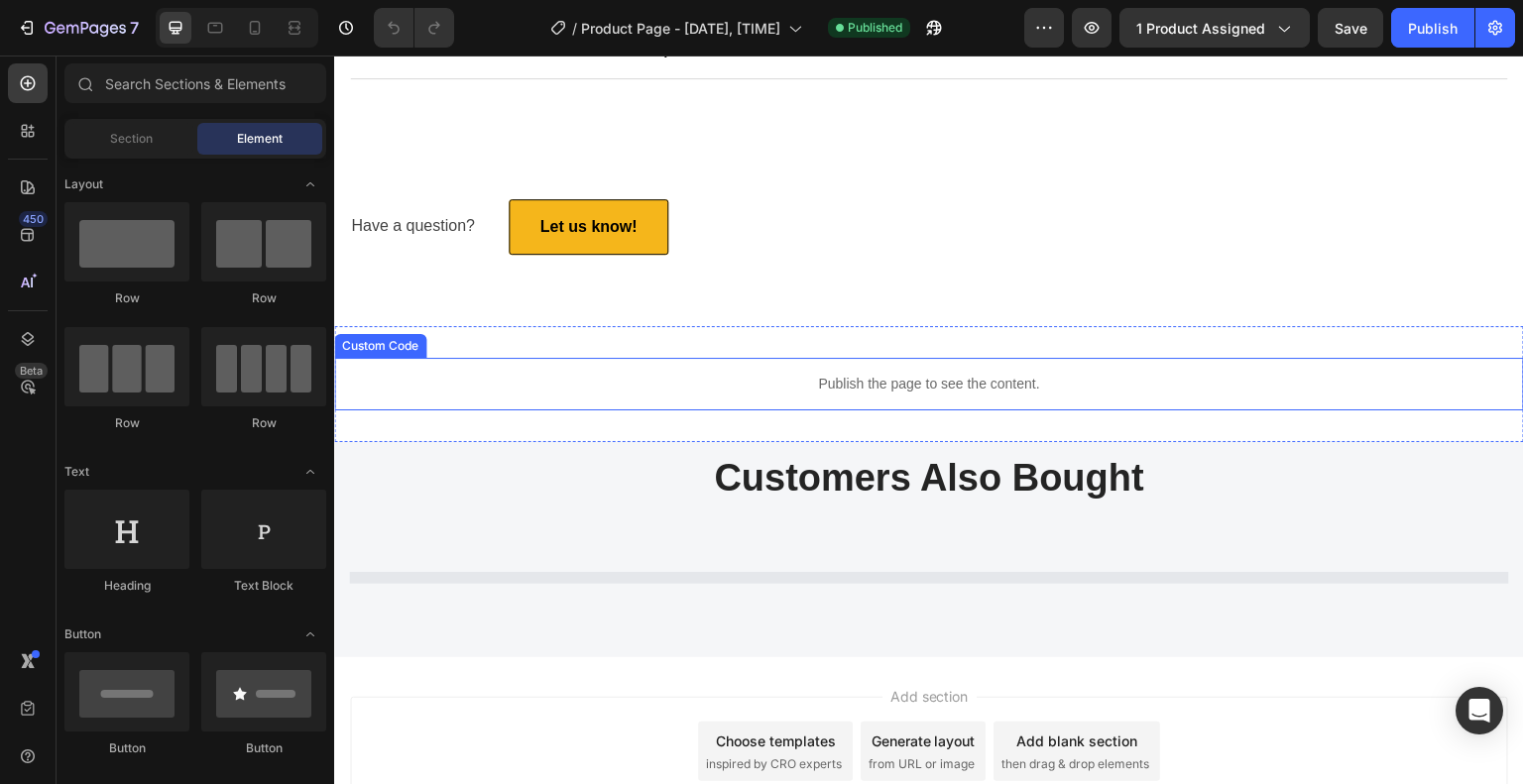click on "Publish the page to see the content." at bounding box center (929, 384) 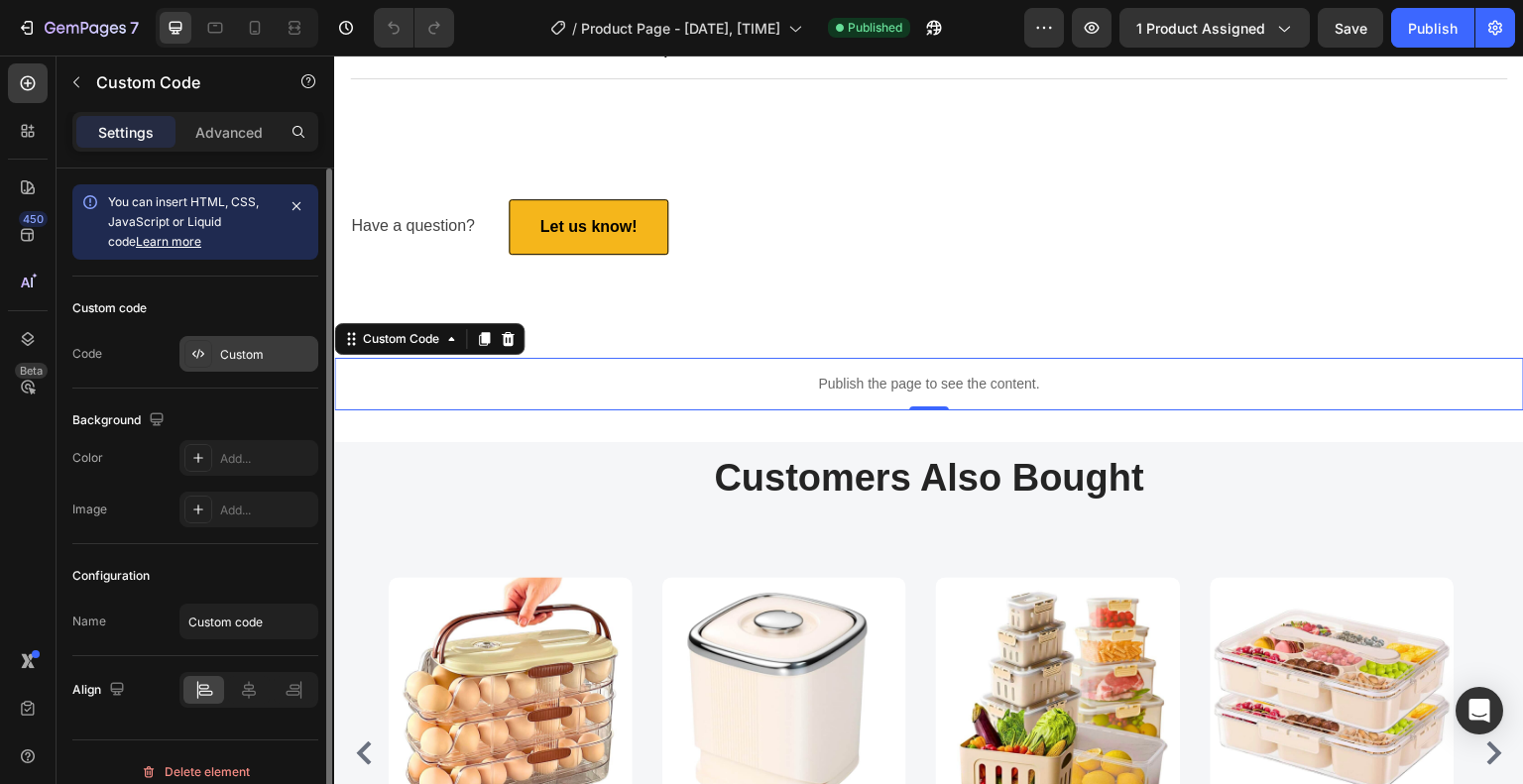 click on "Custom" at bounding box center [267, 355] 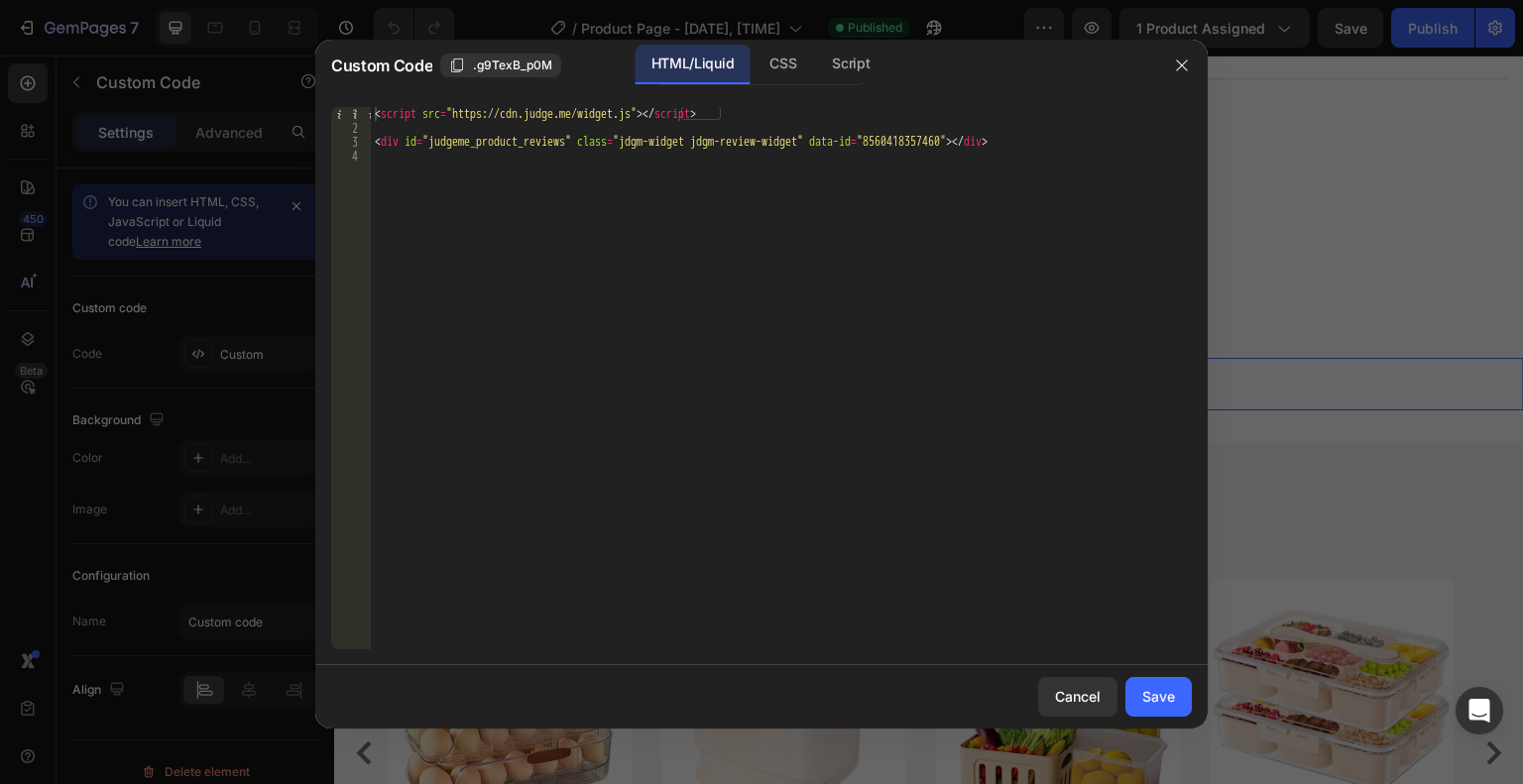 click on "[SCRIPT] [DIV]" at bounding box center (781, 392) 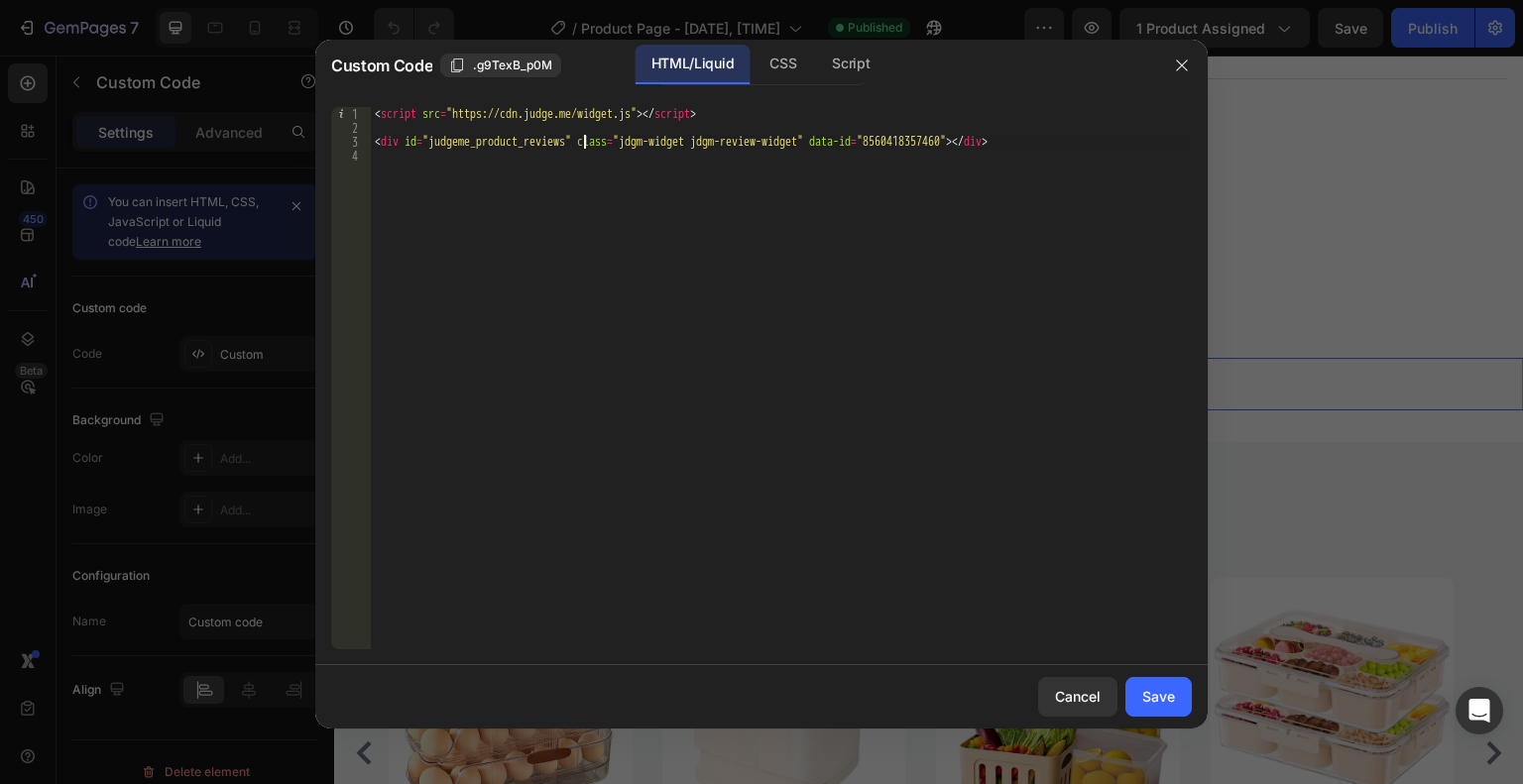 type on "[SCRIPT] [DIV]" 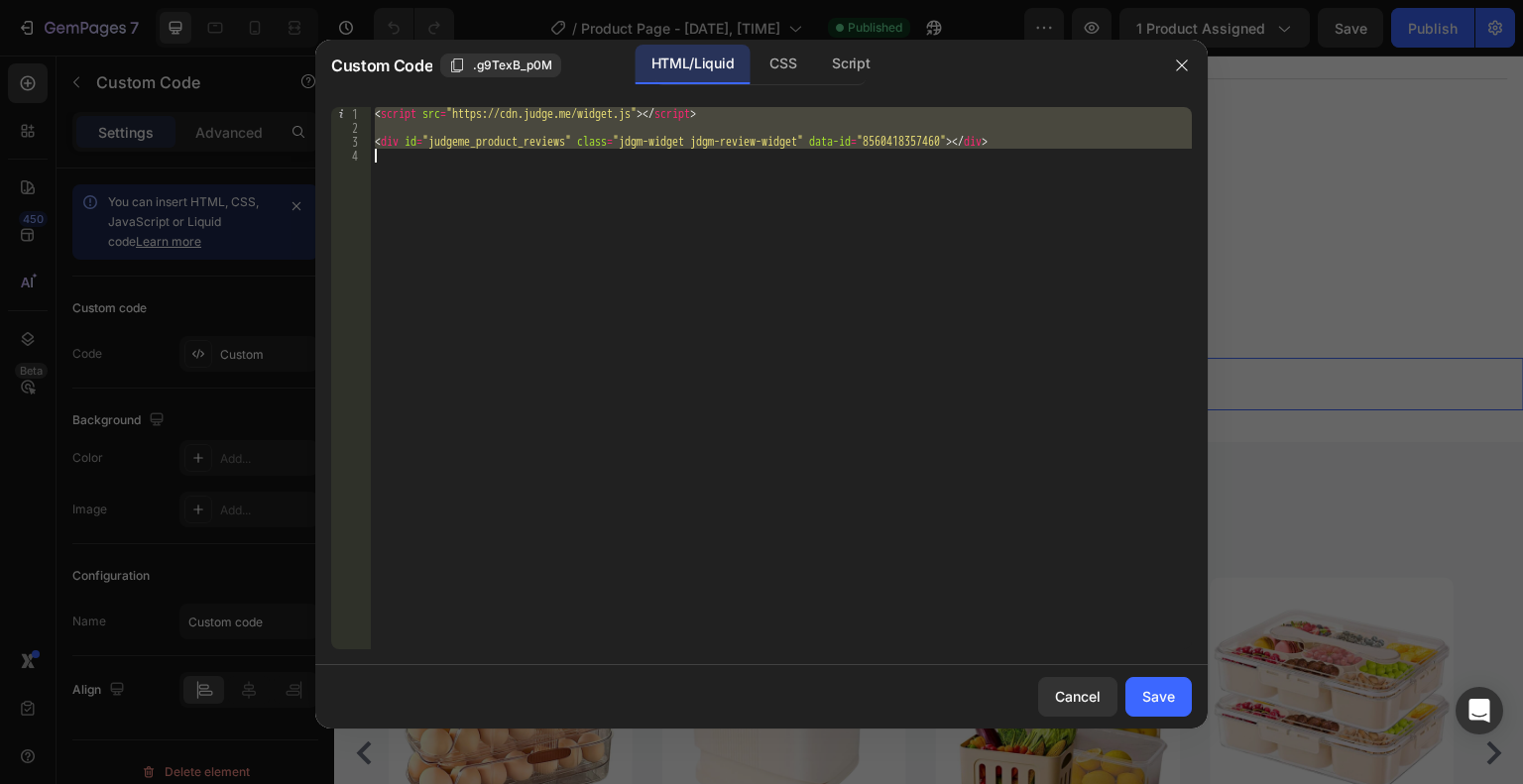 paste 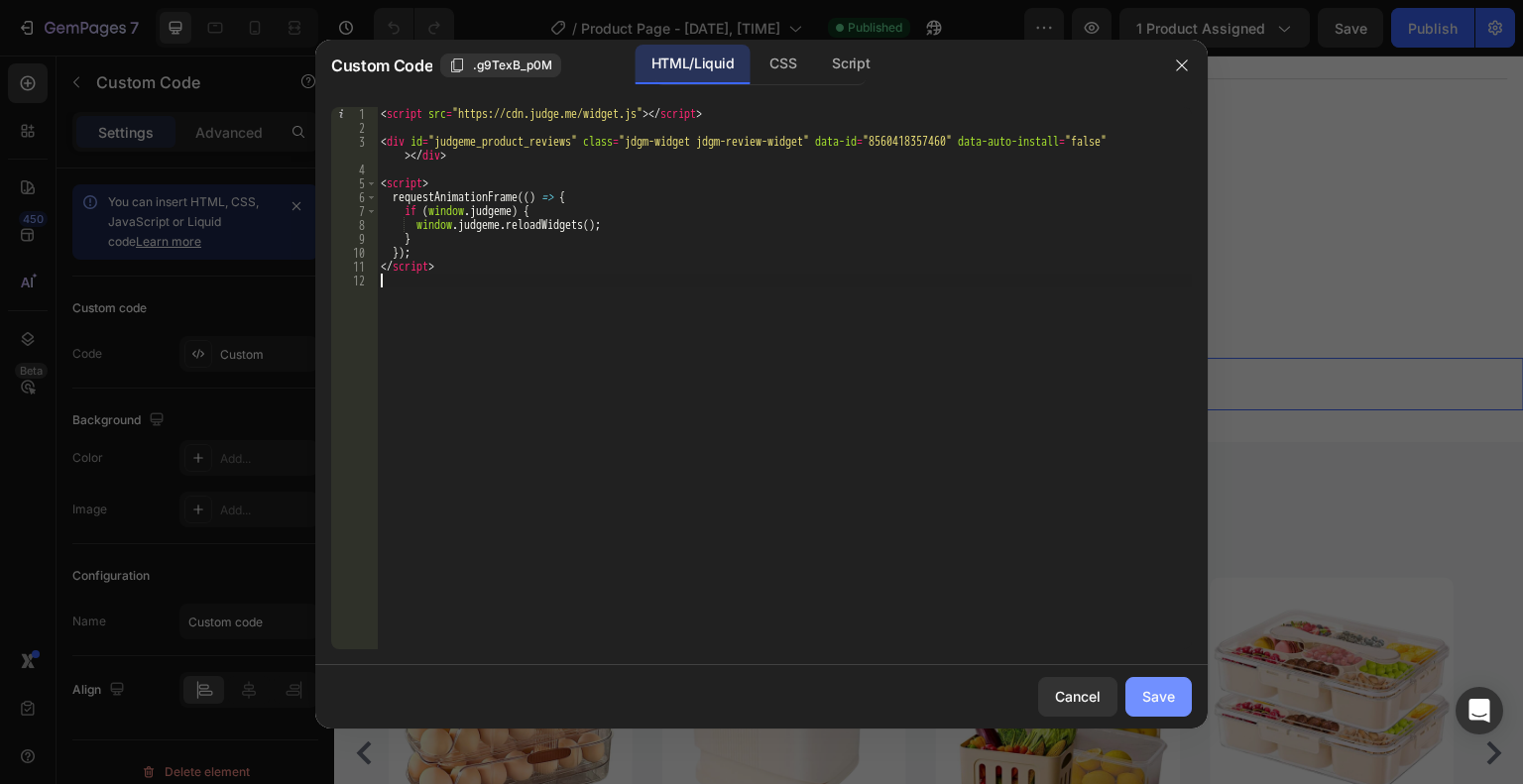 click on "Save" at bounding box center (1158, 696) 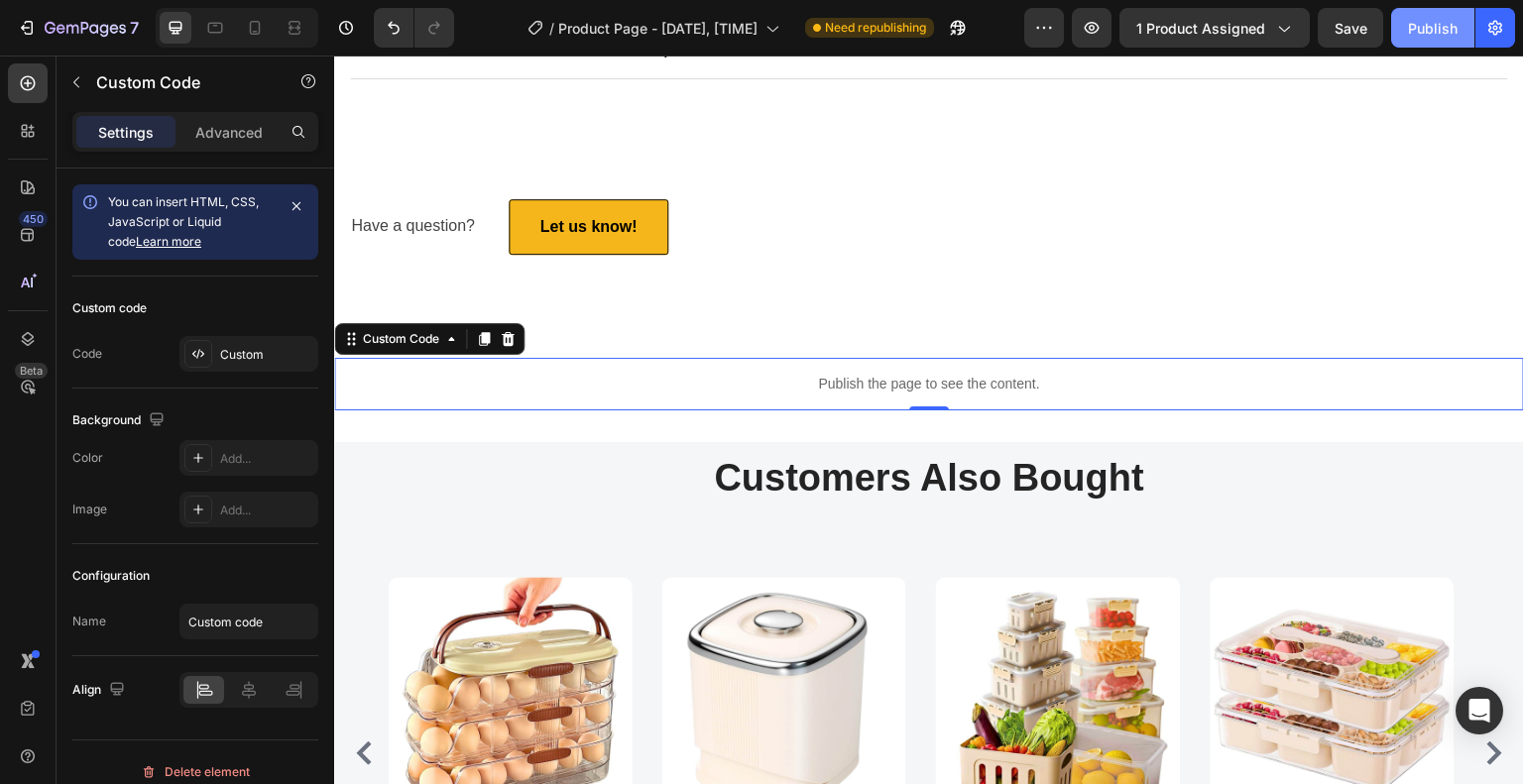 click on "Publish" at bounding box center (1433, 28) 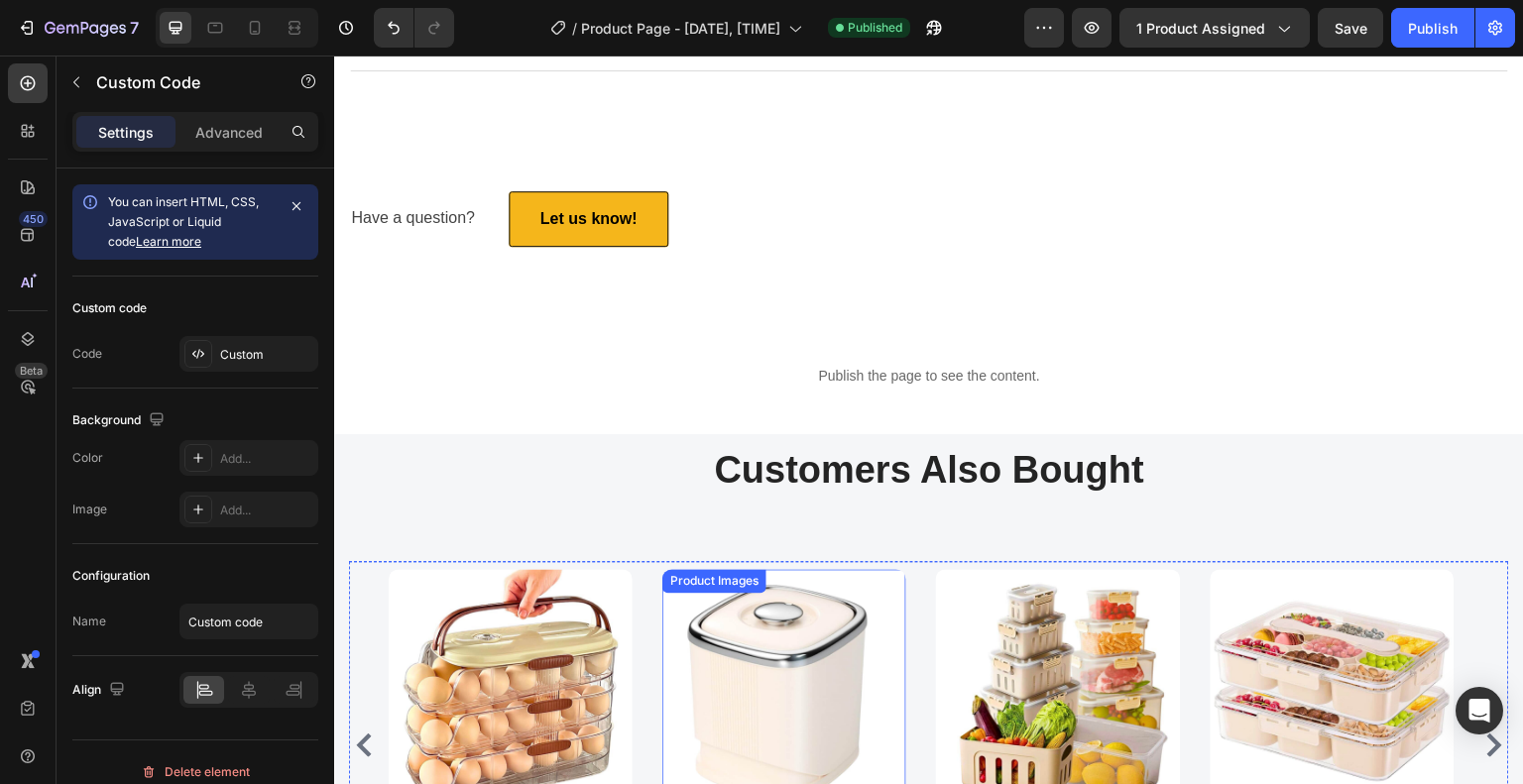 scroll, scrollTop: 6145, scrollLeft: 0, axis: vertical 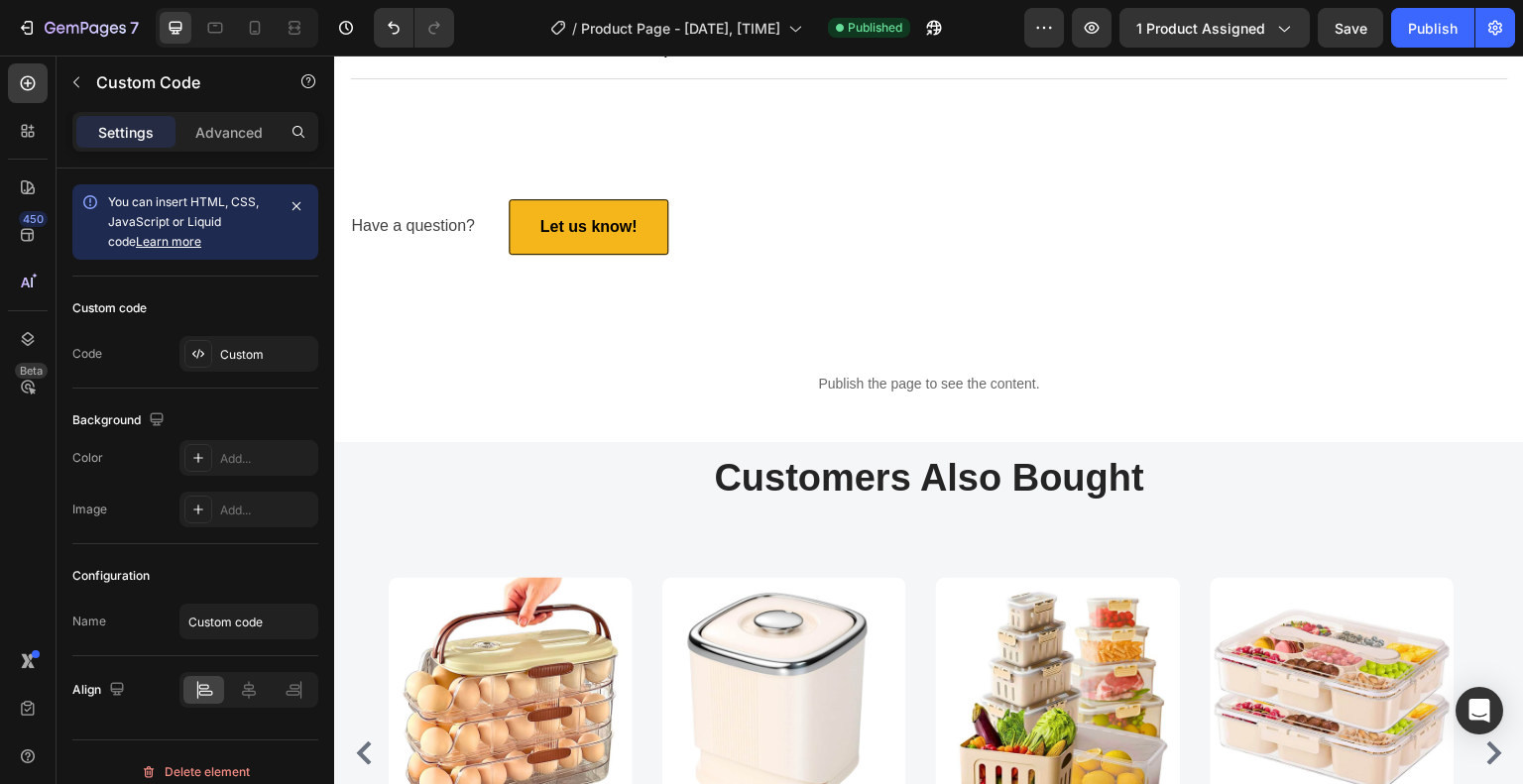 click on "Publish the page to see the content." at bounding box center [929, 384] 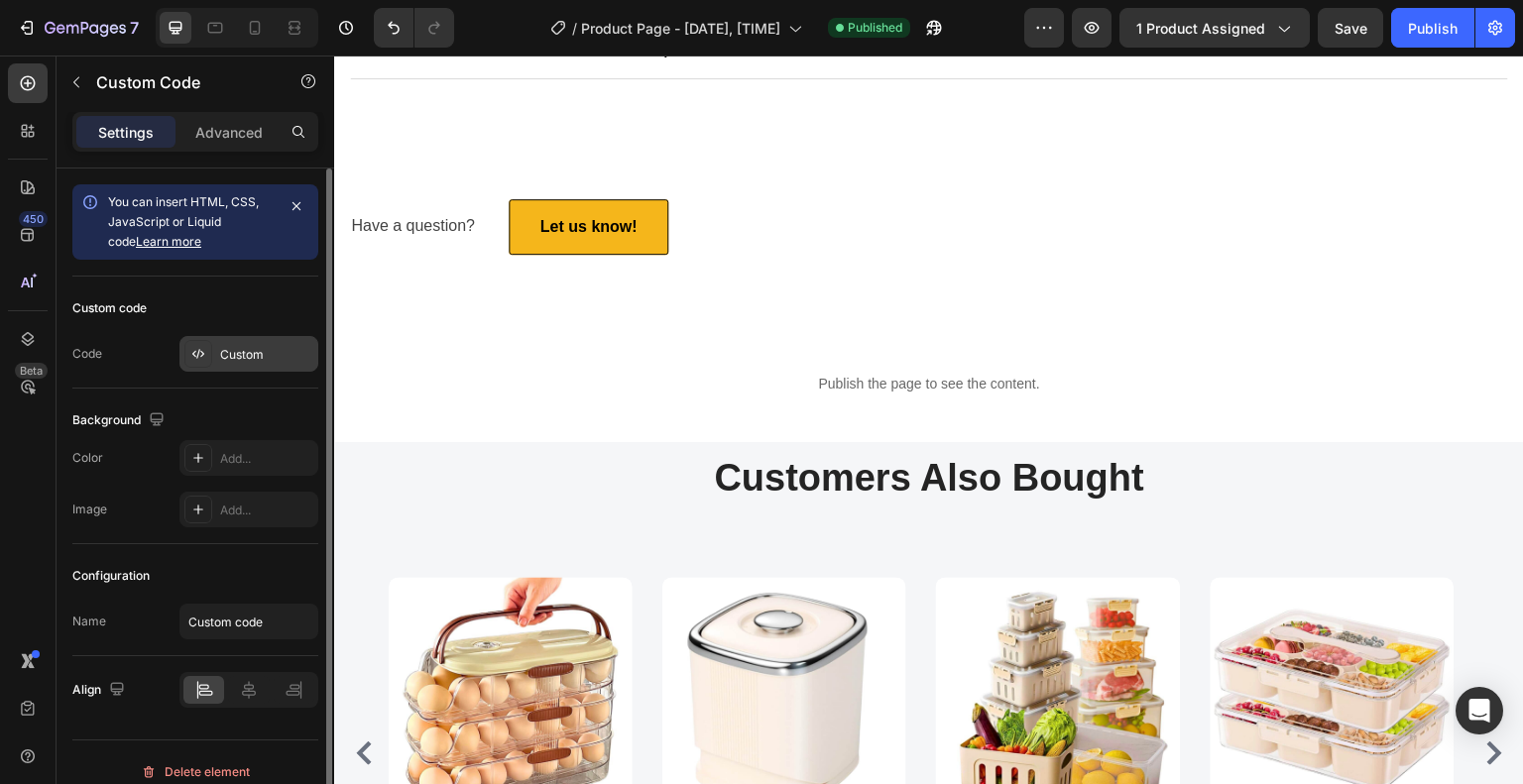 click on "Custom" at bounding box center (267, 355) 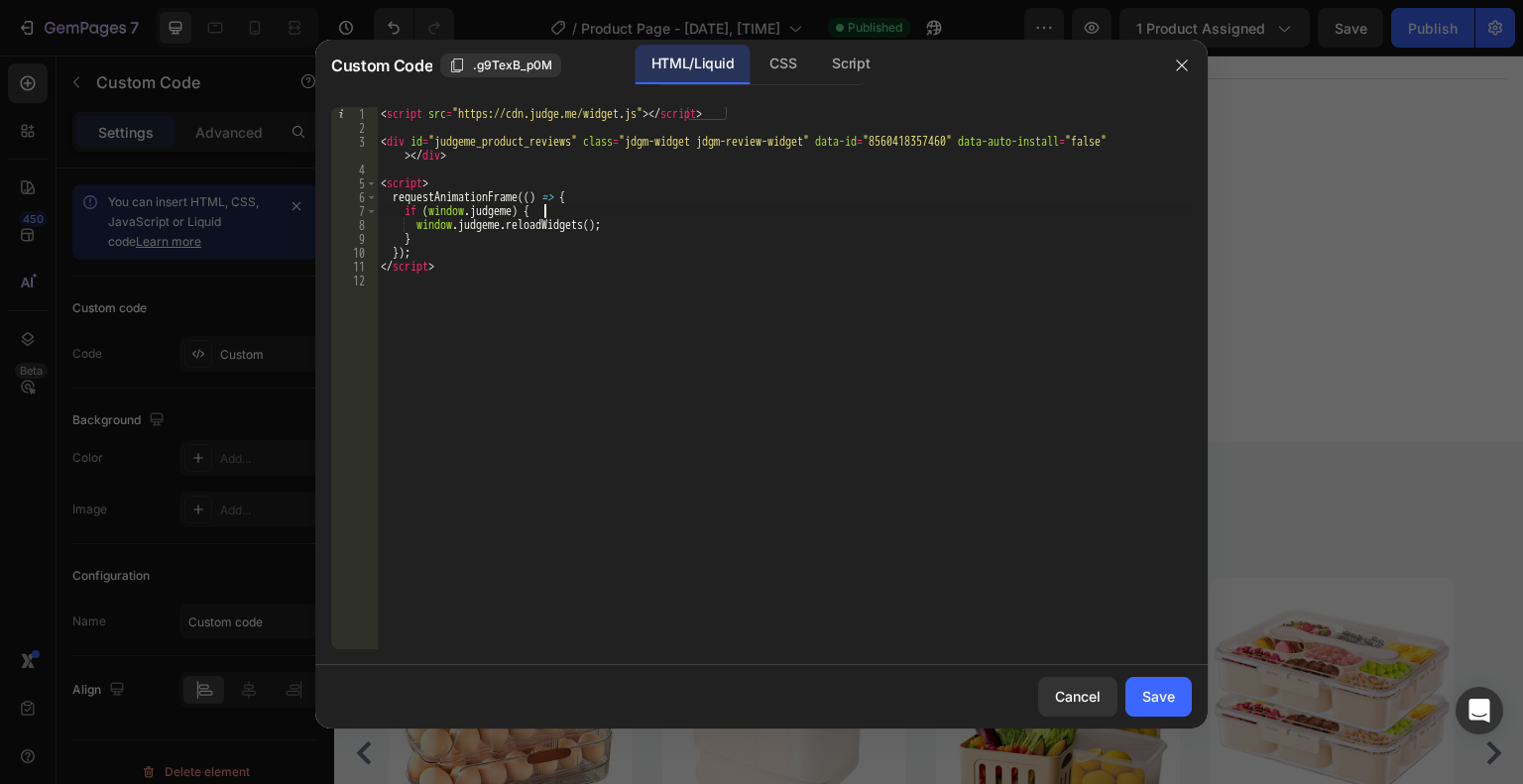click on "[SCRIPT] [DIV] [SCRIPT]" at bounding box center (784, 392) 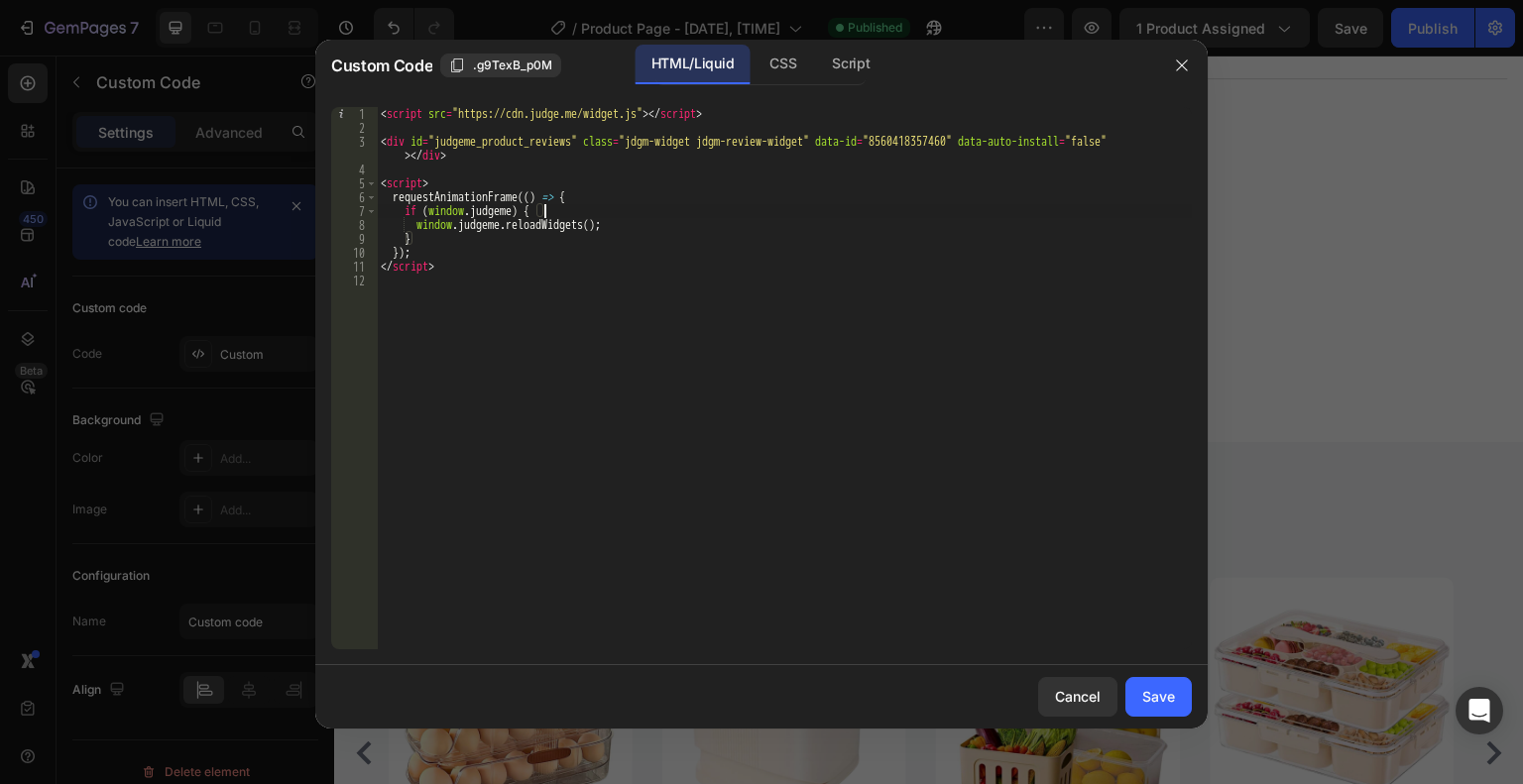 type on "</script>" 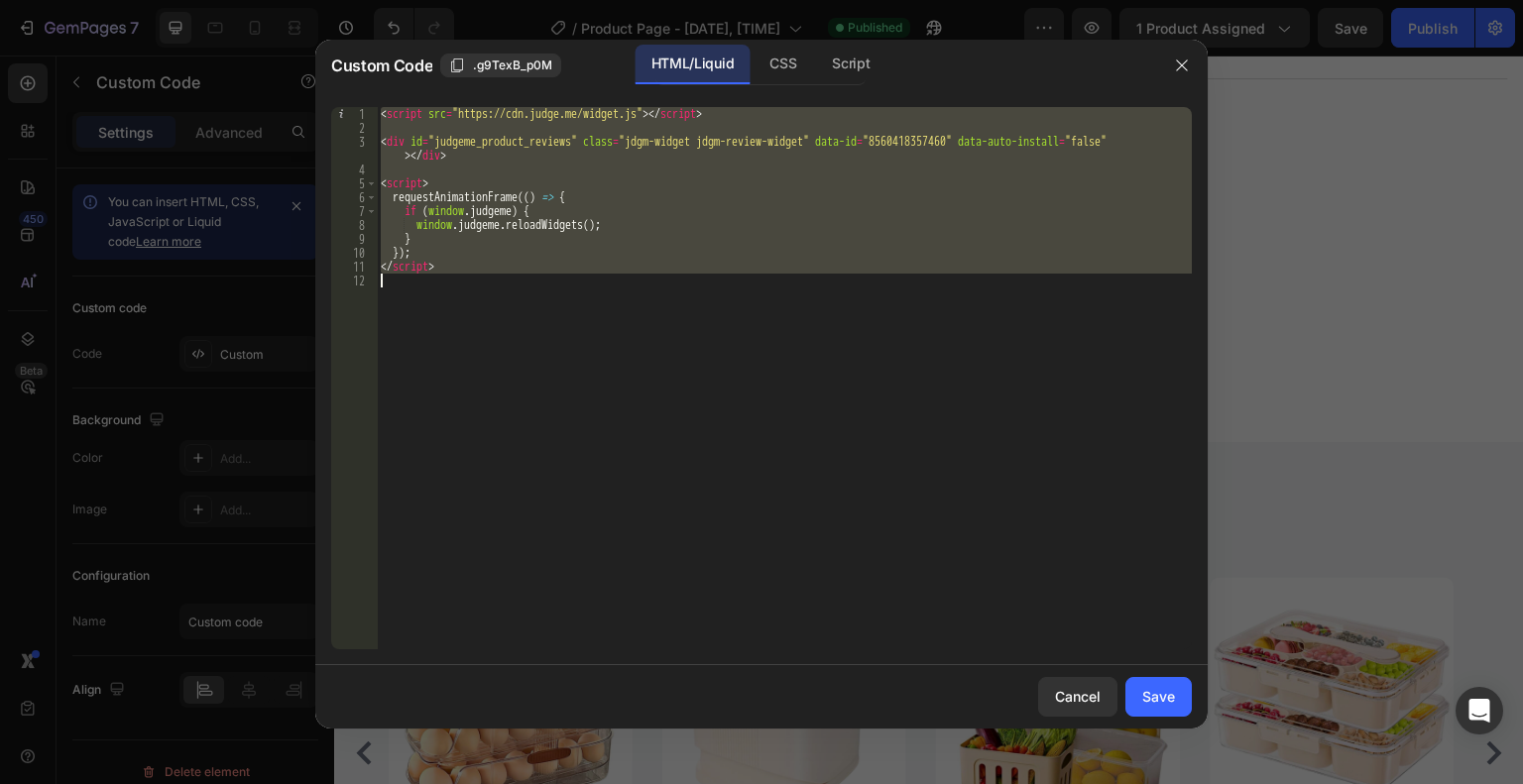 paste 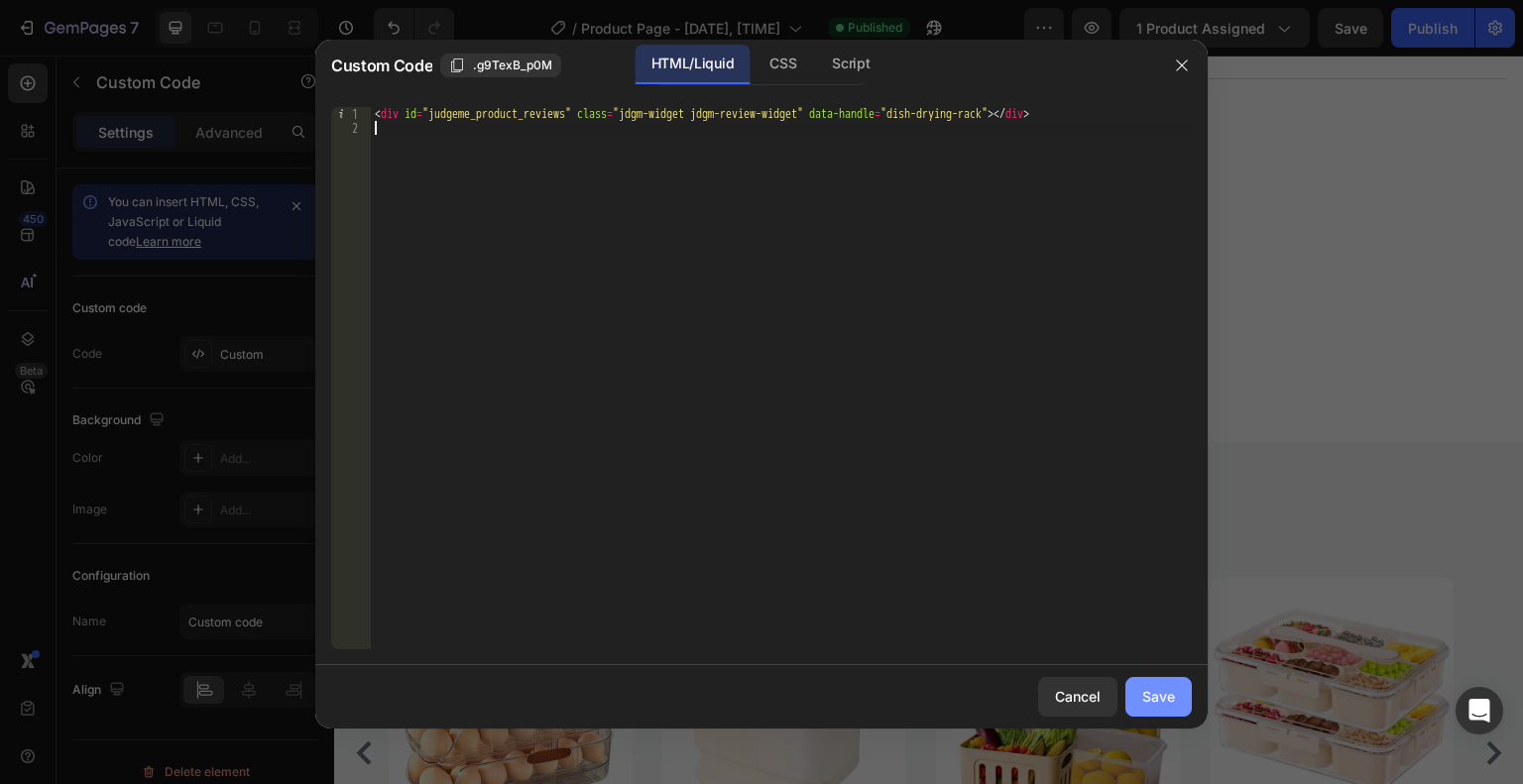 click on "Save" at bounding box center [1158, 696] 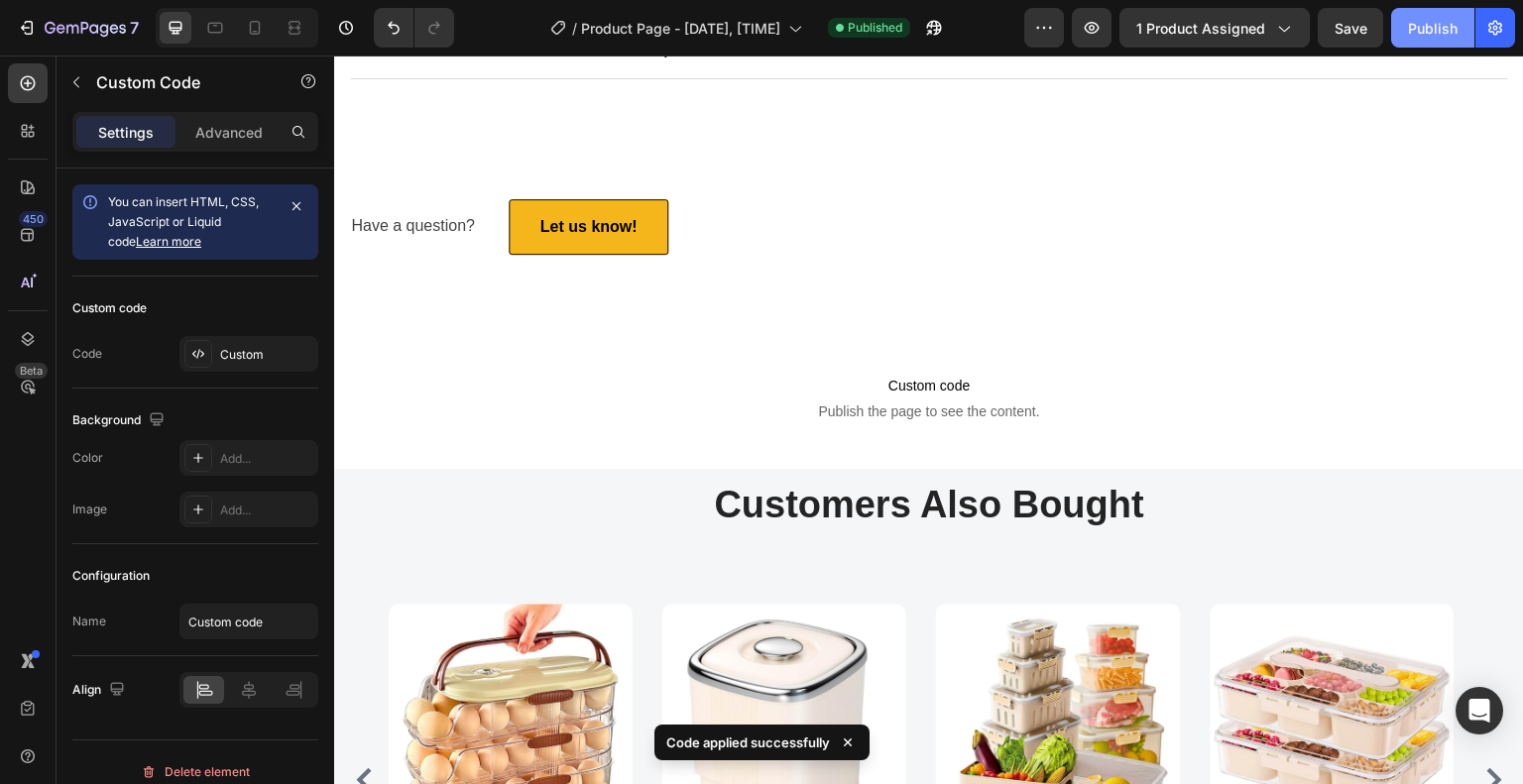 click on "Publish" at bounding box center [1433, 28] 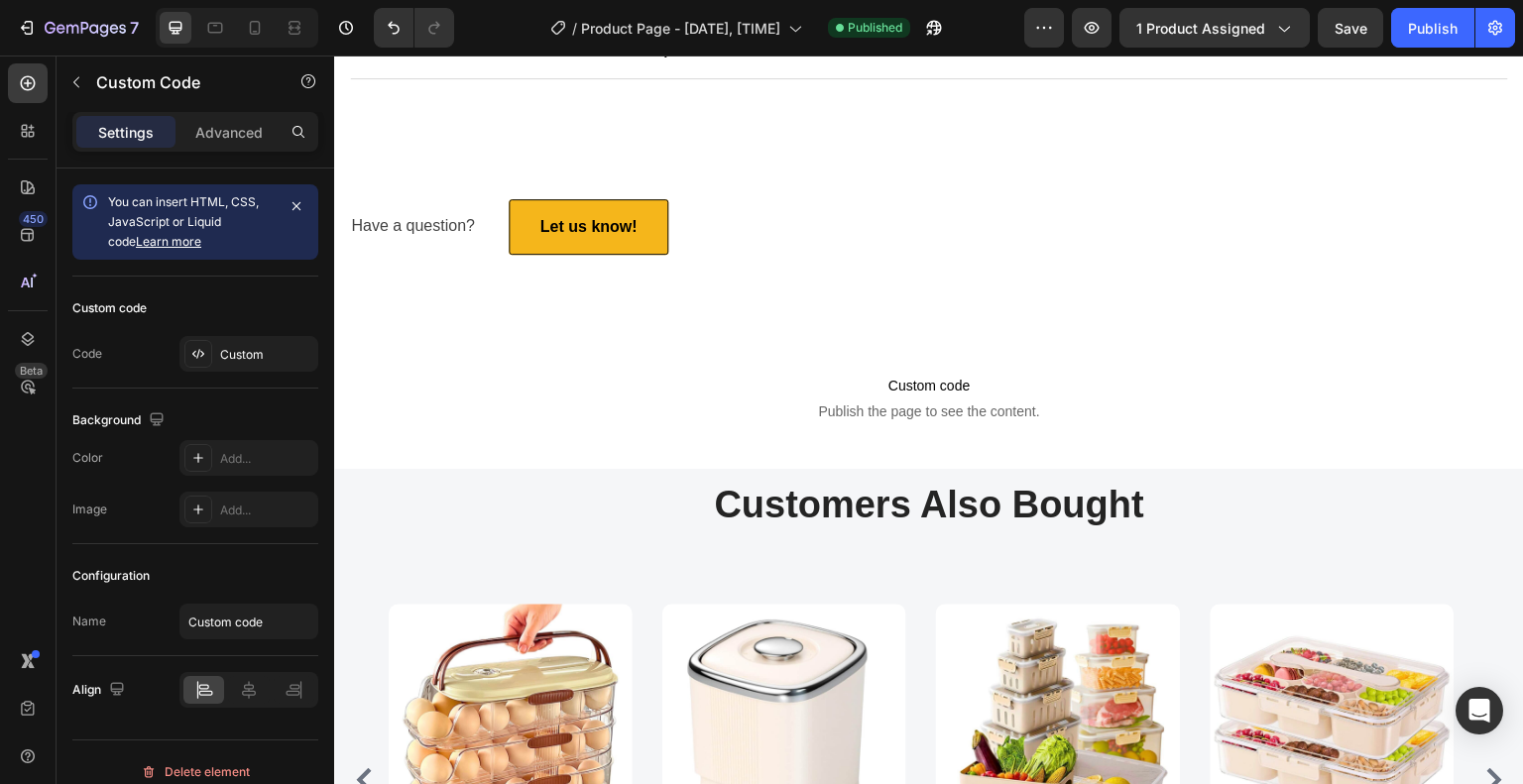 click on "Custom code
Publish the page to see the content." at bounding box center [929, 397] 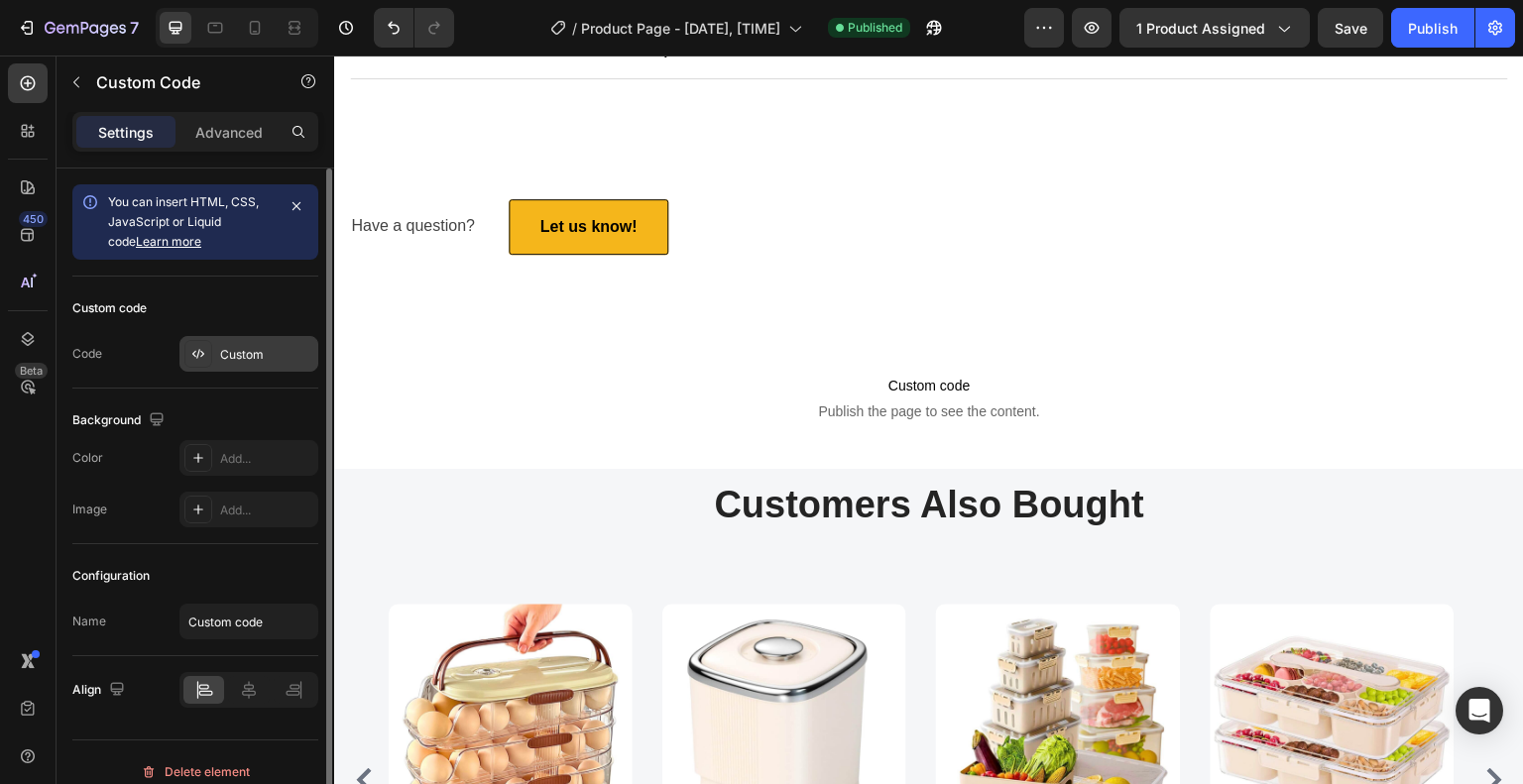 click on "Custom" at bounding box center [267, 355] 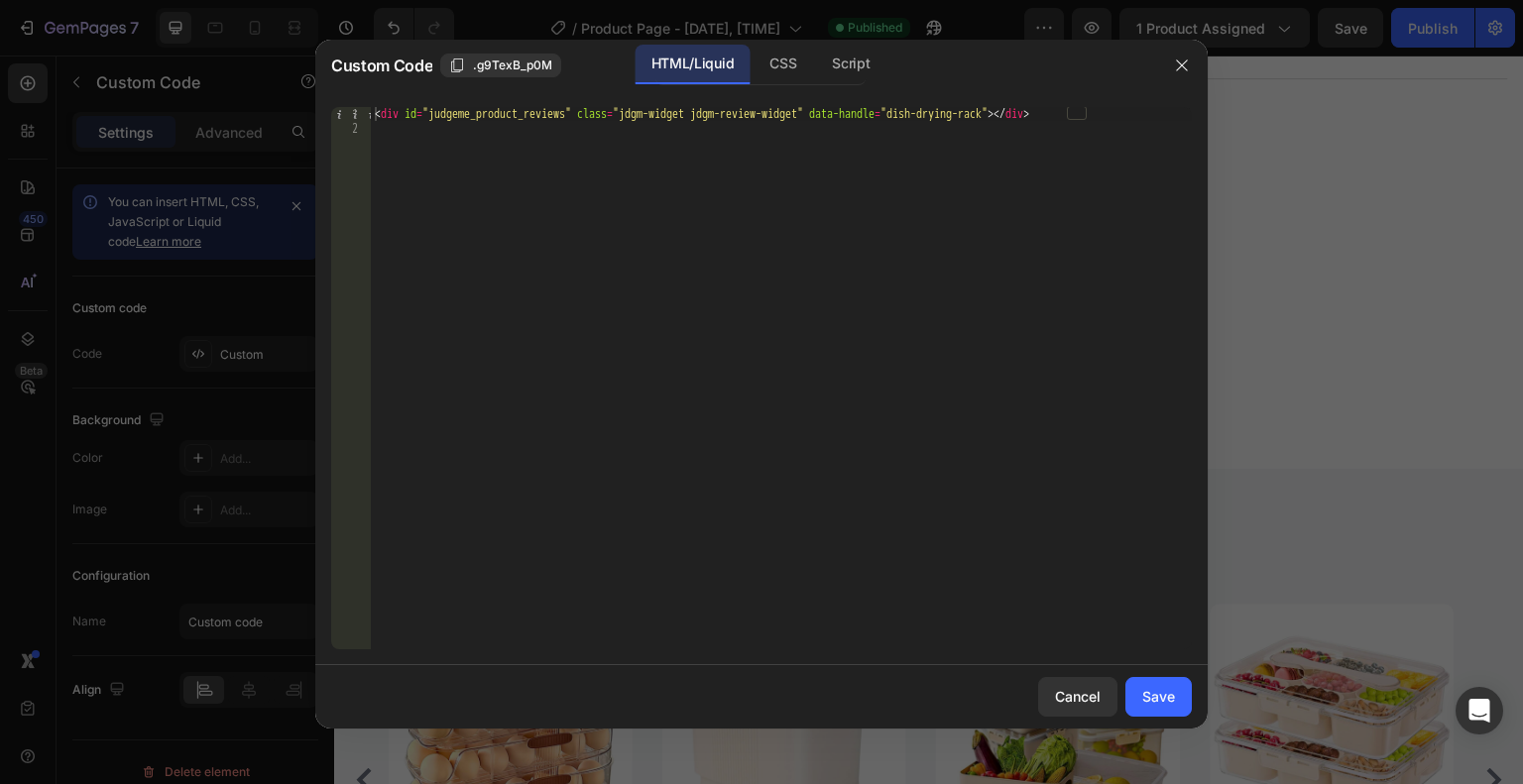 click on "< div   id = "judgeme_product_reviews"   class = "jdgm-widget jdgm-review-widget"   data-handle = "dish-drying-rack" > </ div >" at bounding box center [781, 392] 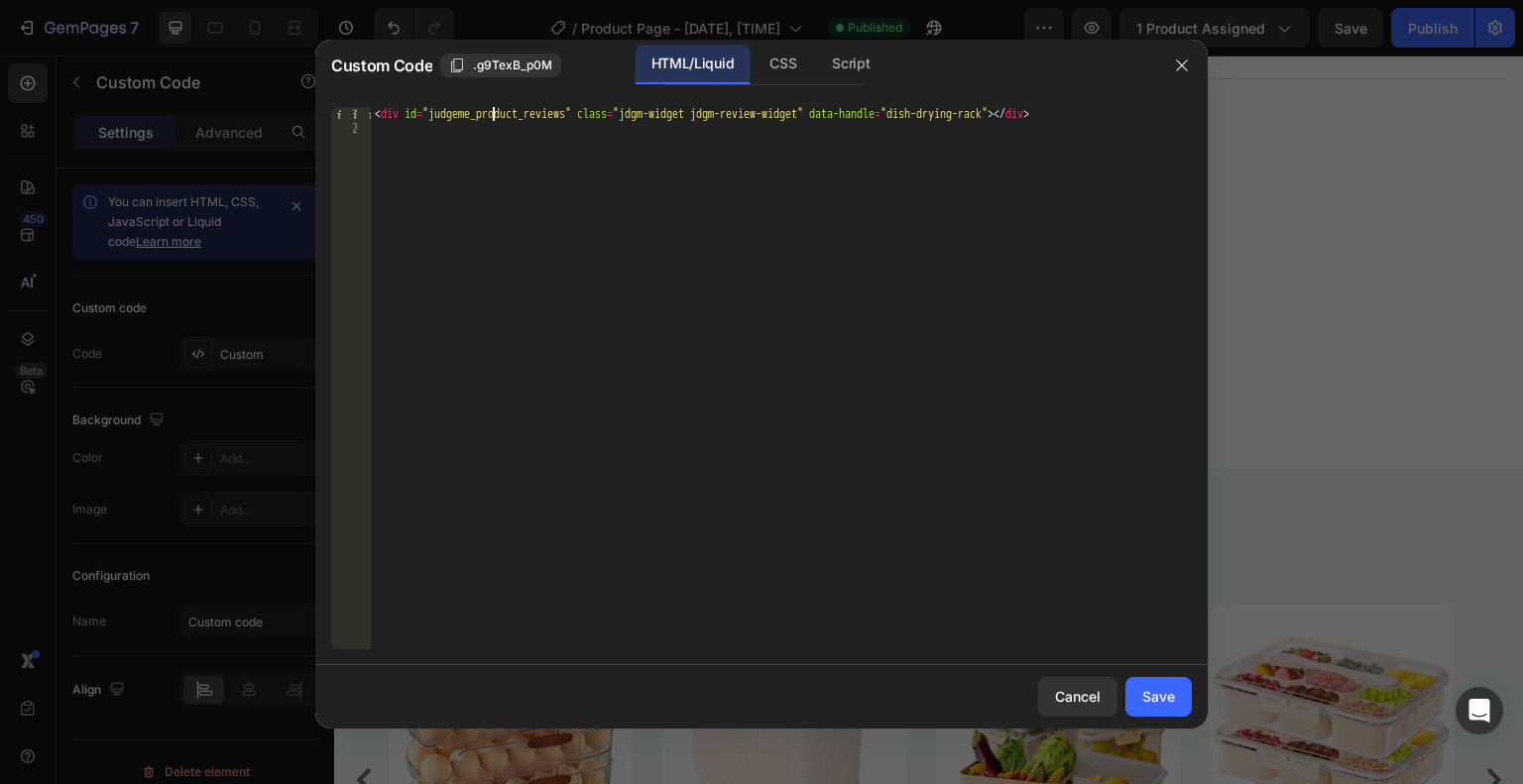 type on "<div id="judgeme_product_reviews" class="jdgm-widget jdgm-review-widget" data-handle="dish-drying-rack"></div>" 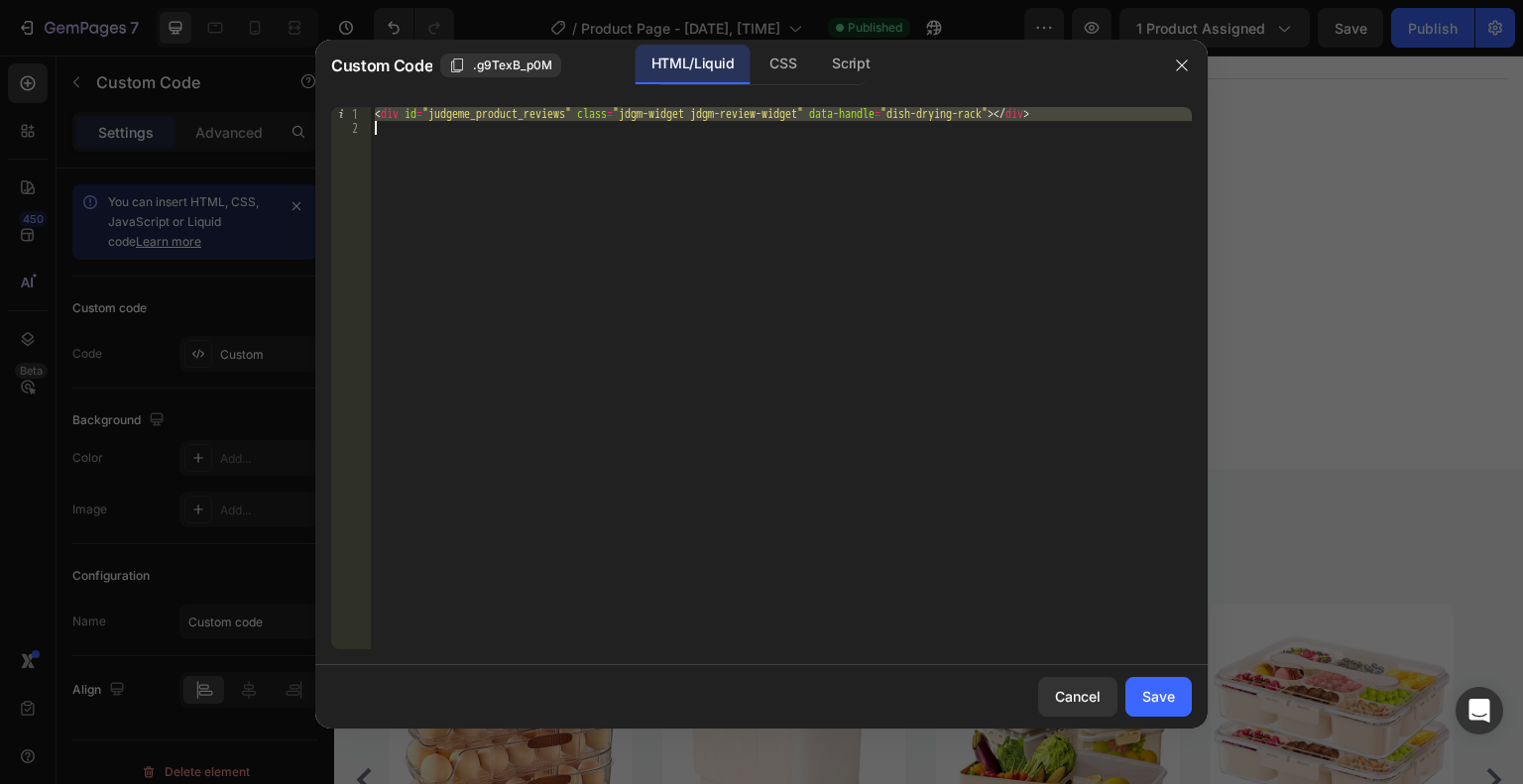 paste 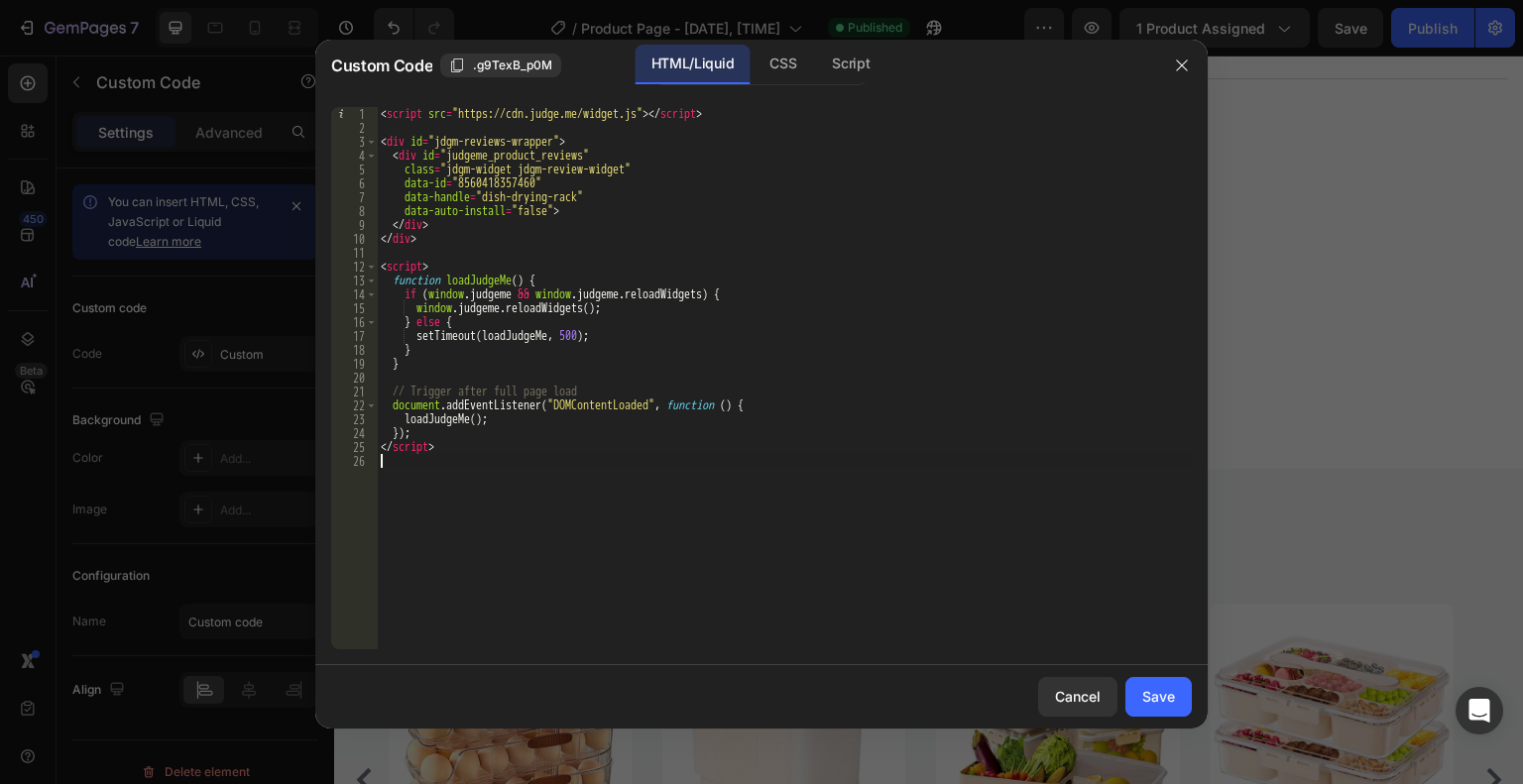 click on "[SCRIPT] [DIV] [SCRIPT]" at bounding box center [784, 392] 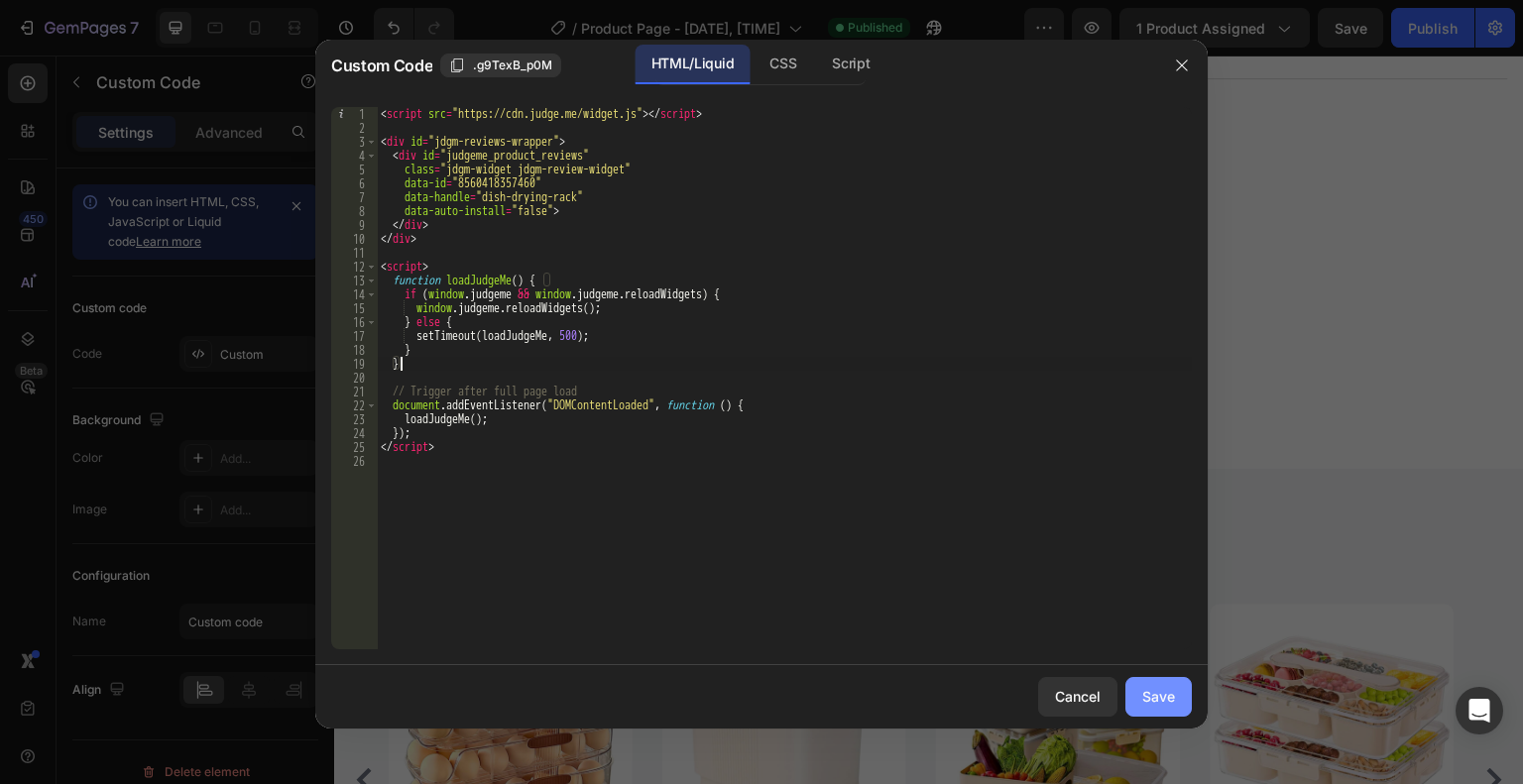 click on "Save" 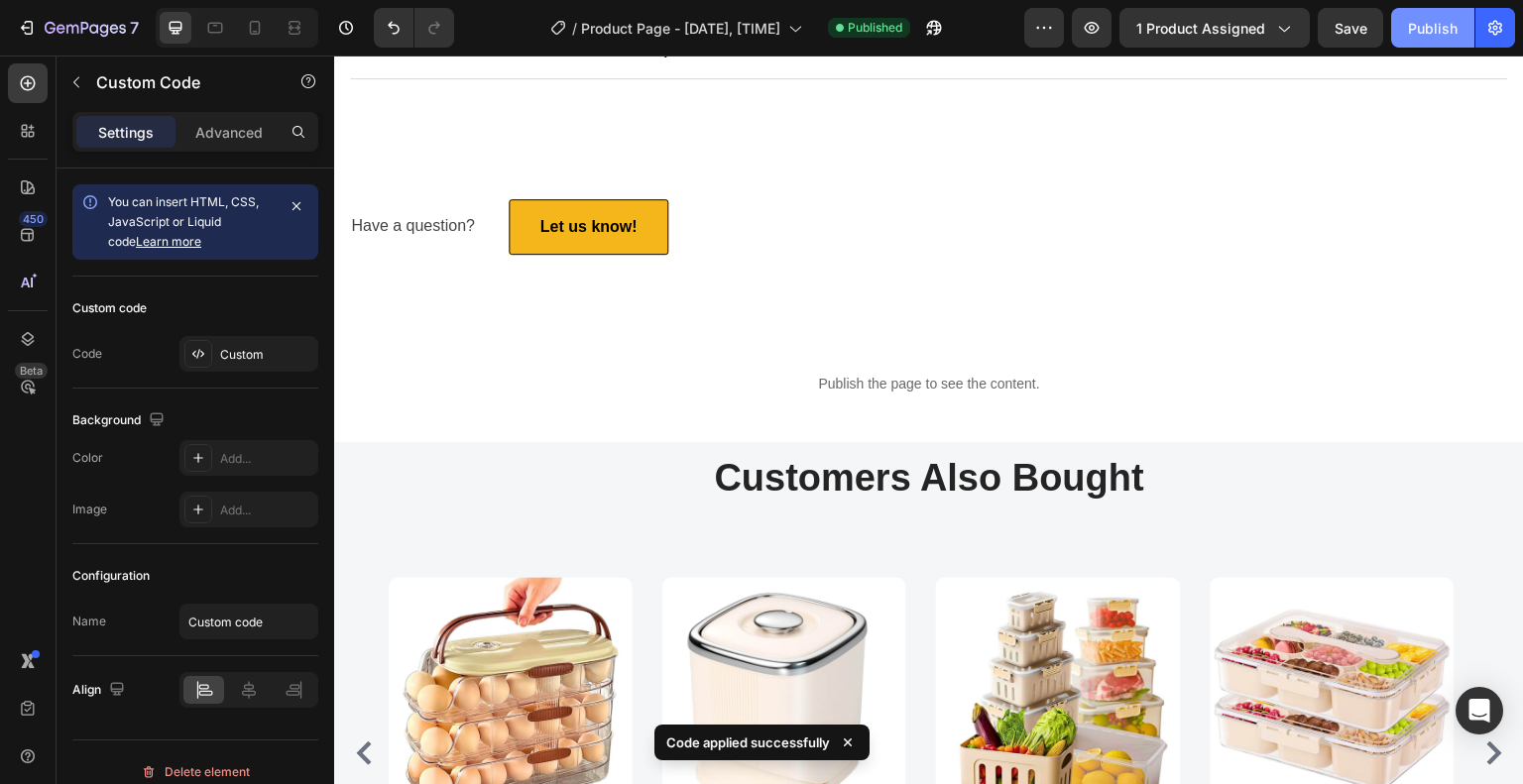 drag, startPoint x: 1425, startPoint y: 25, endPoint x: 867, endPoint y: 12, distance: 558.1514 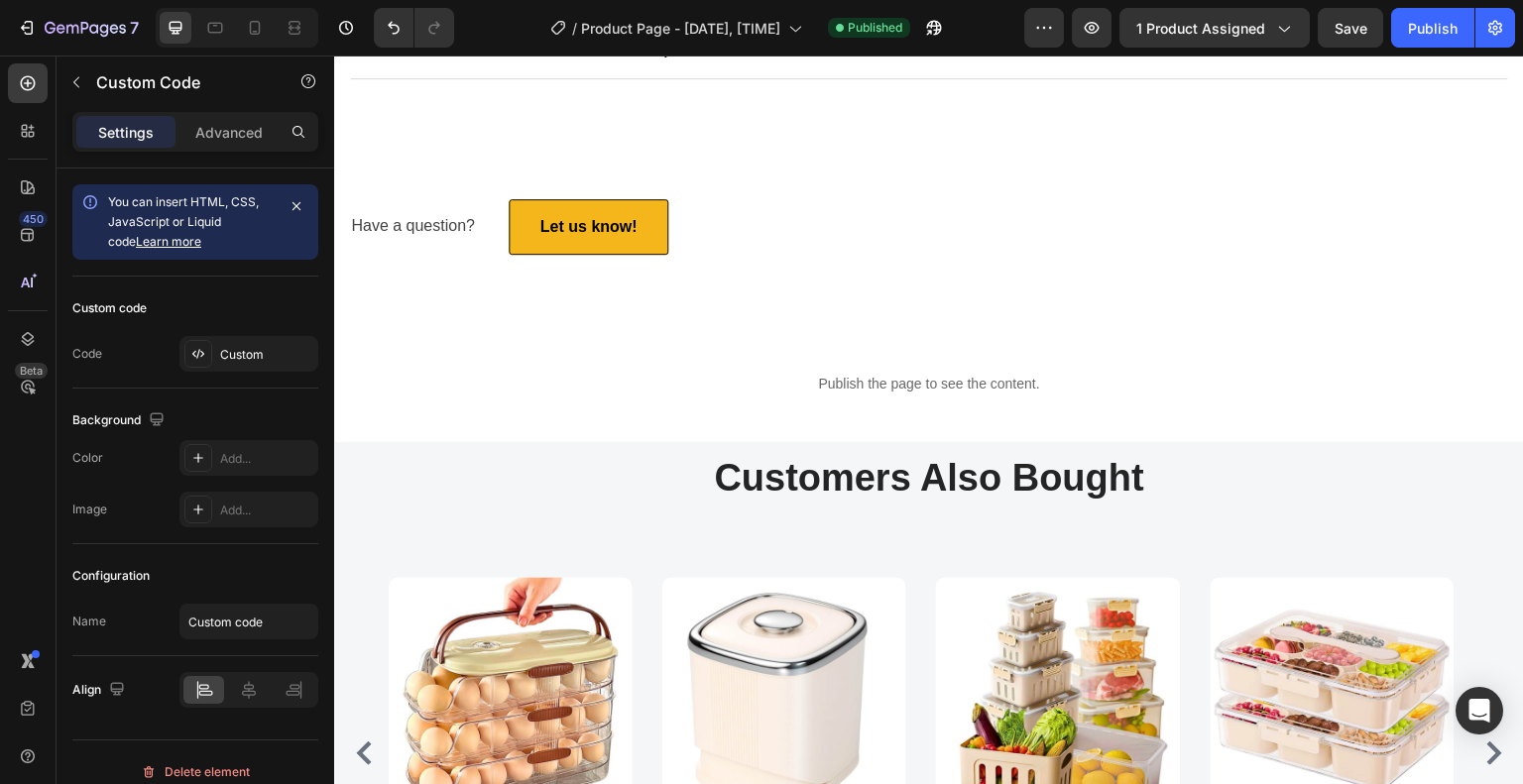 click on "Publish the page to see the content." at bounding box center (929, 384) 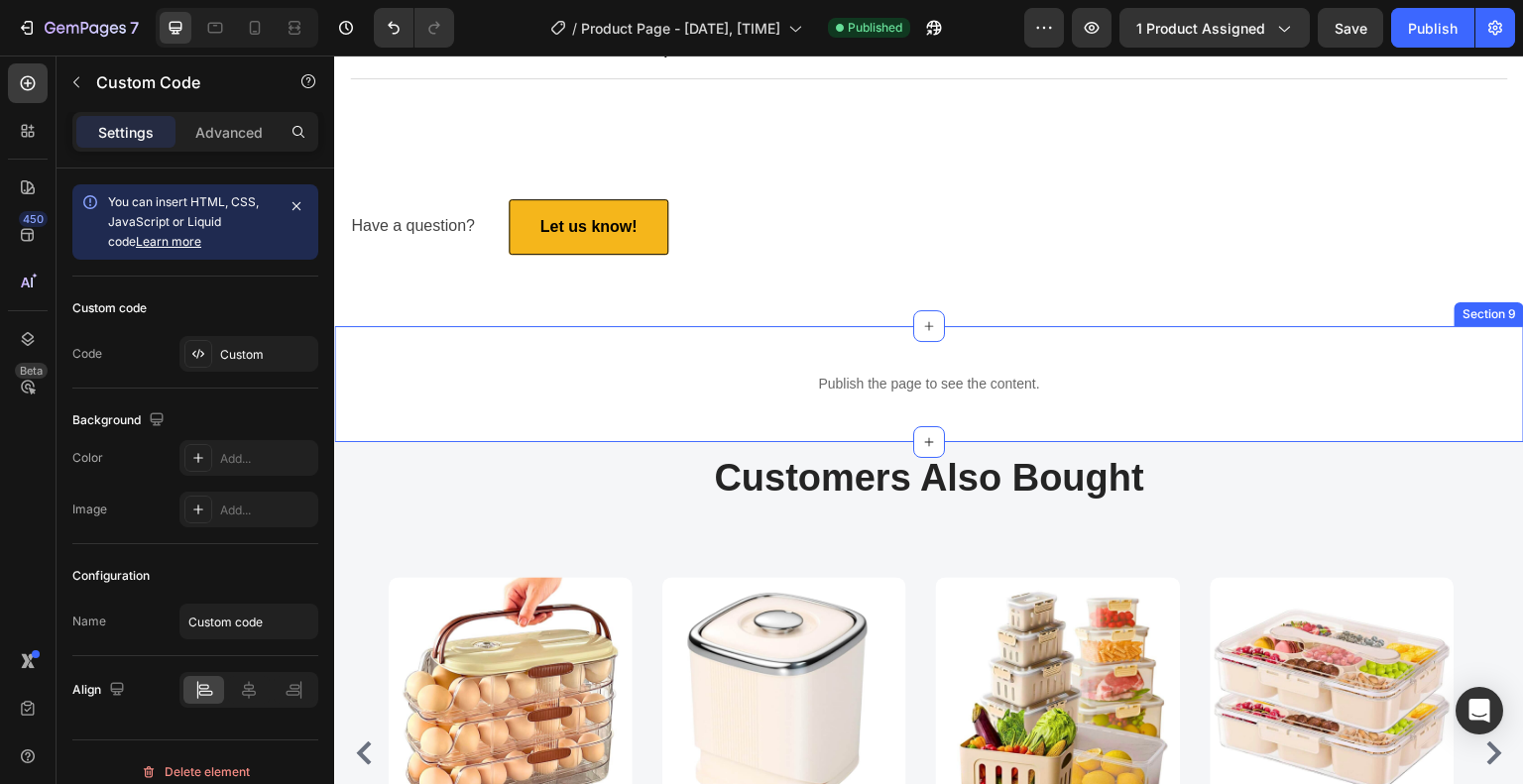 click on "Publish the page to see the content.
Custom Code Section 9" at bounding box center (929, 384) 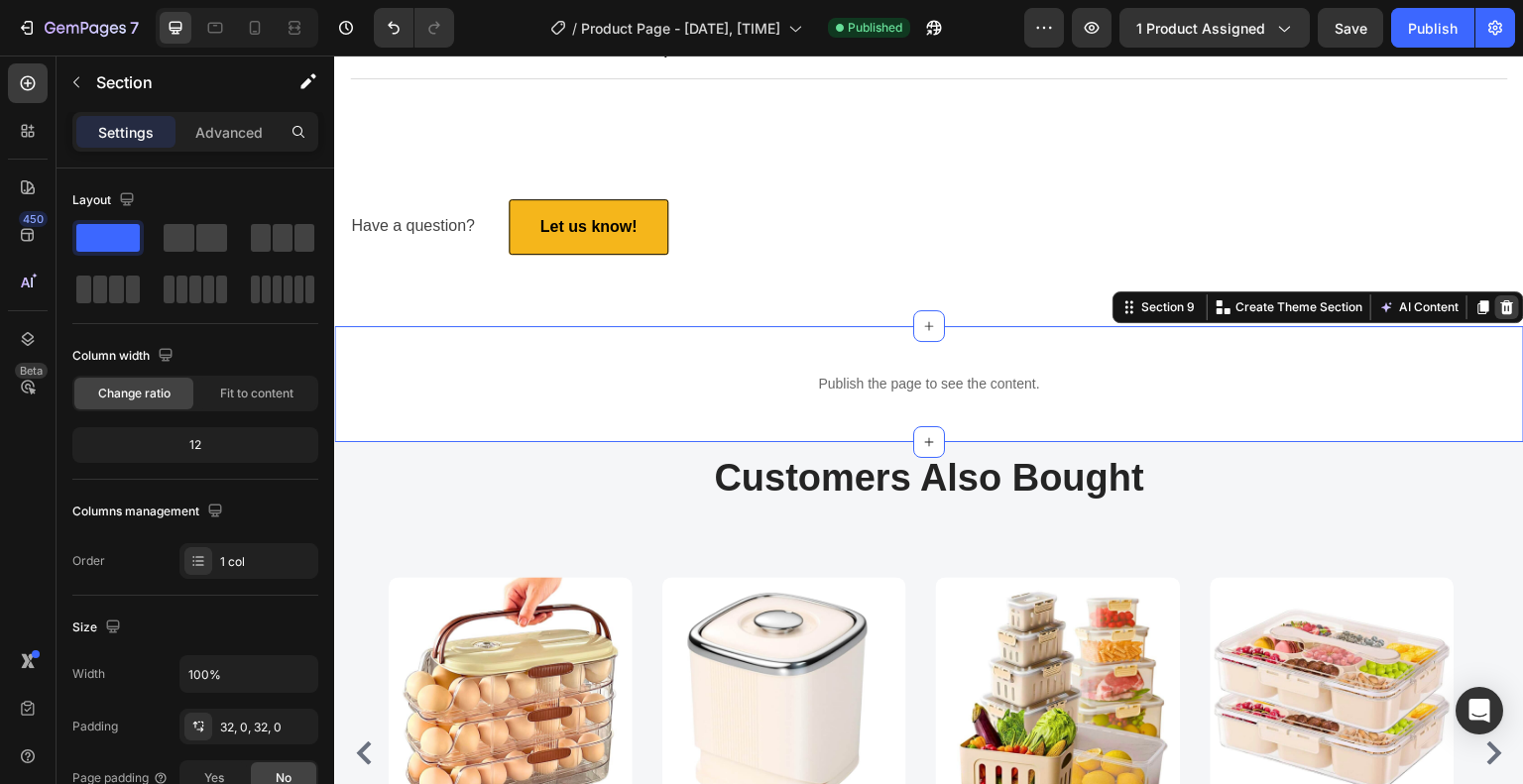 click 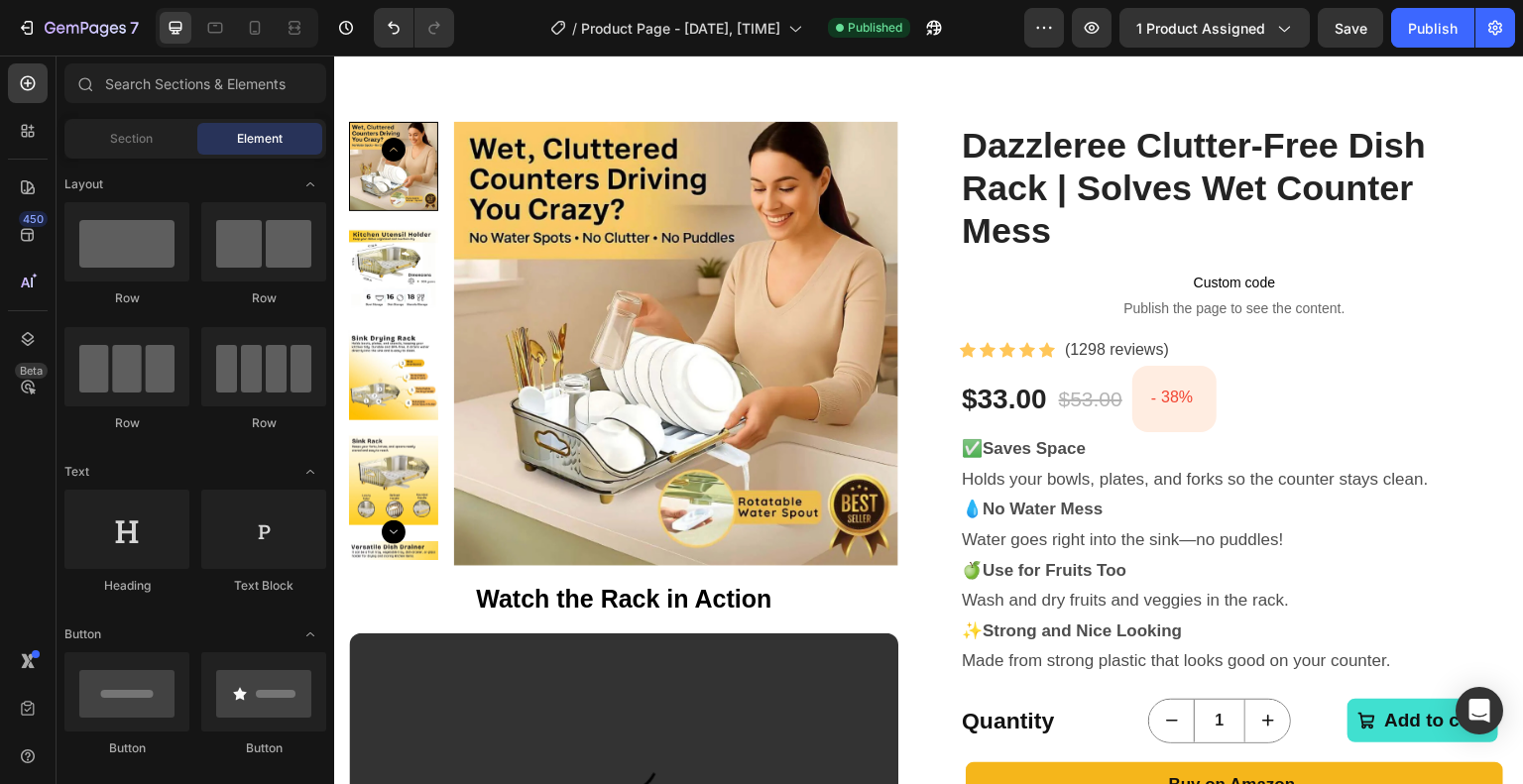 scroll, scrollTop: 33, scrollLeft: 0, axis: vertical 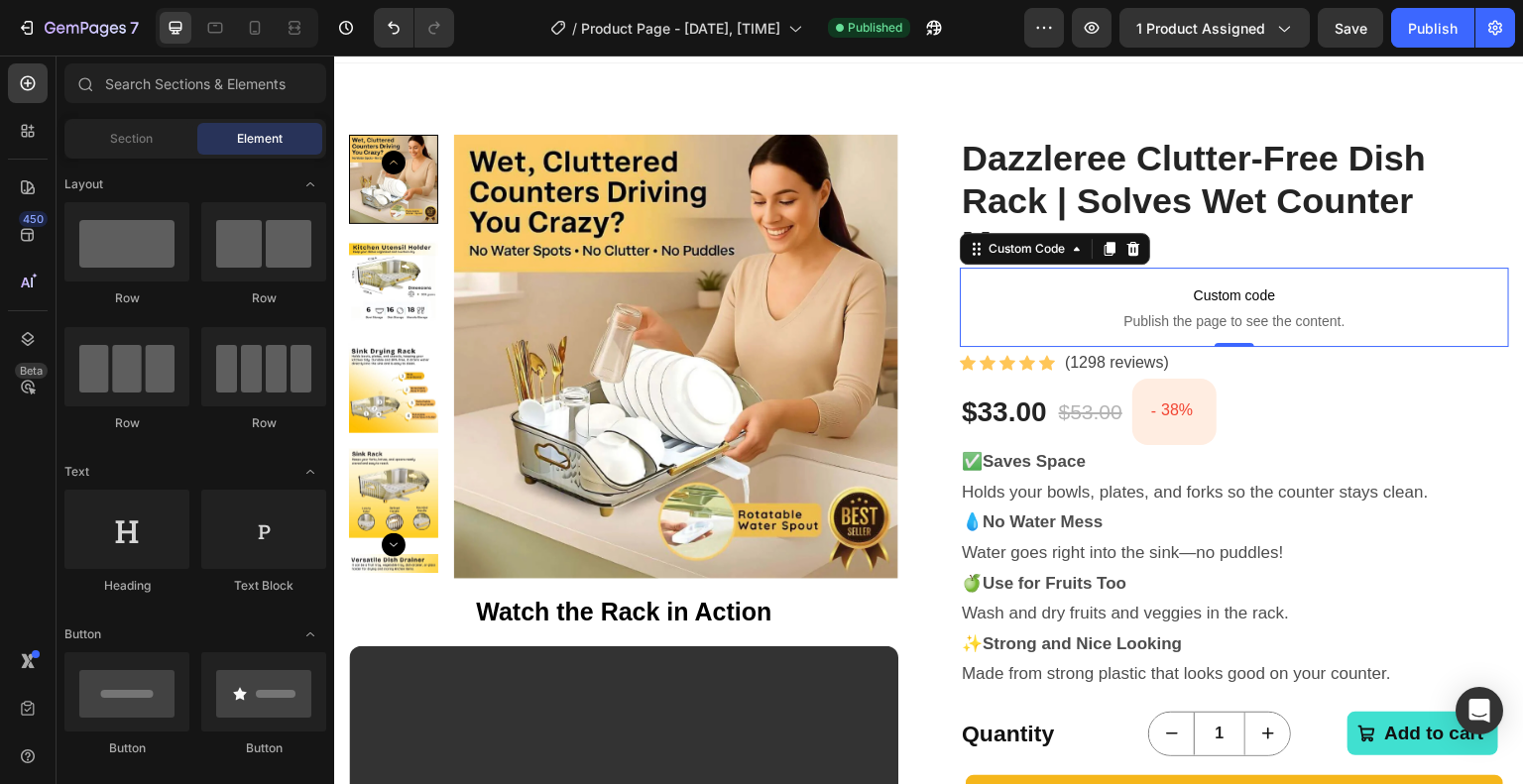click on "Custom code" at bounding box center [1234, 295] 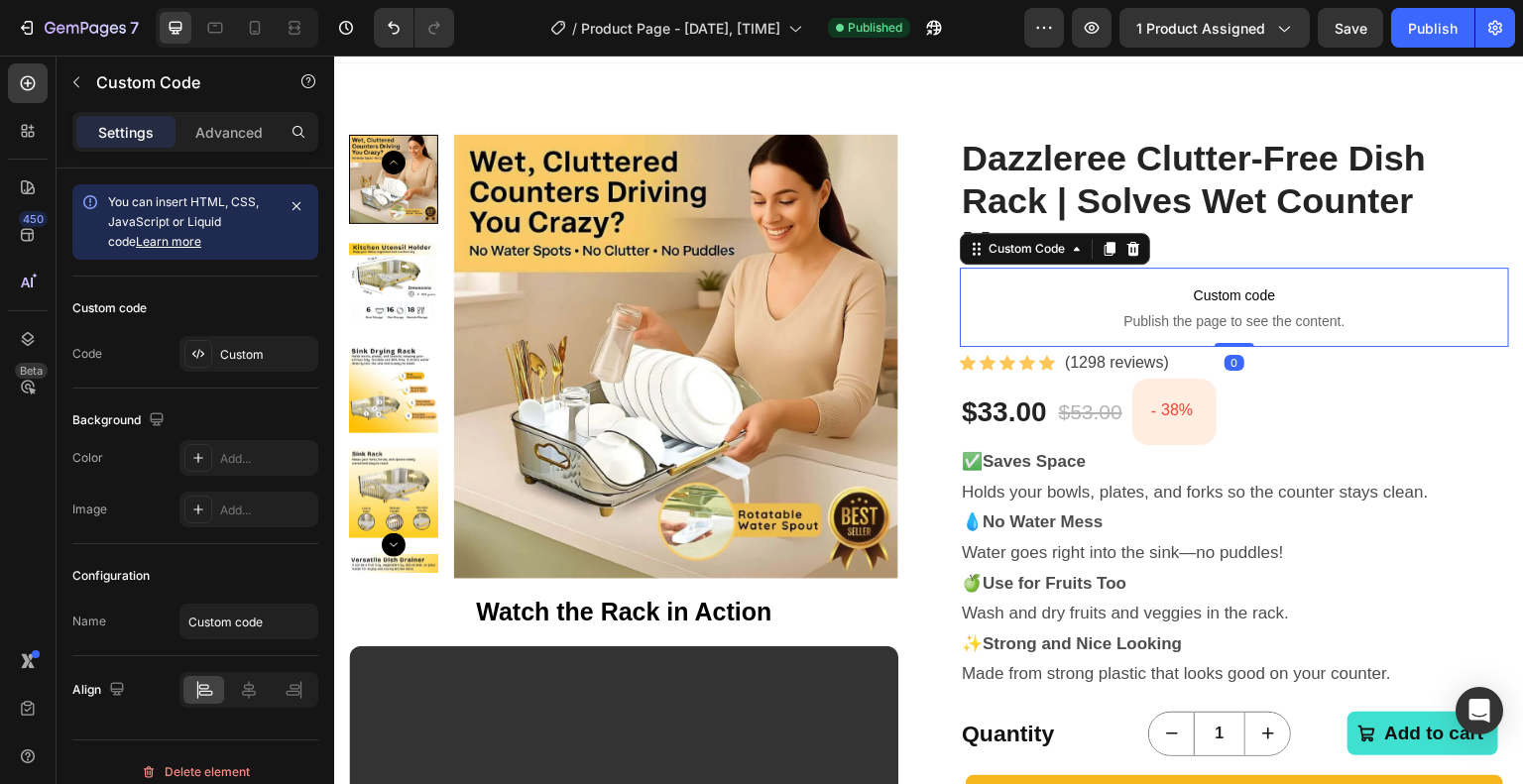 click on "Custom Code" at bounding box center (1055, 249) 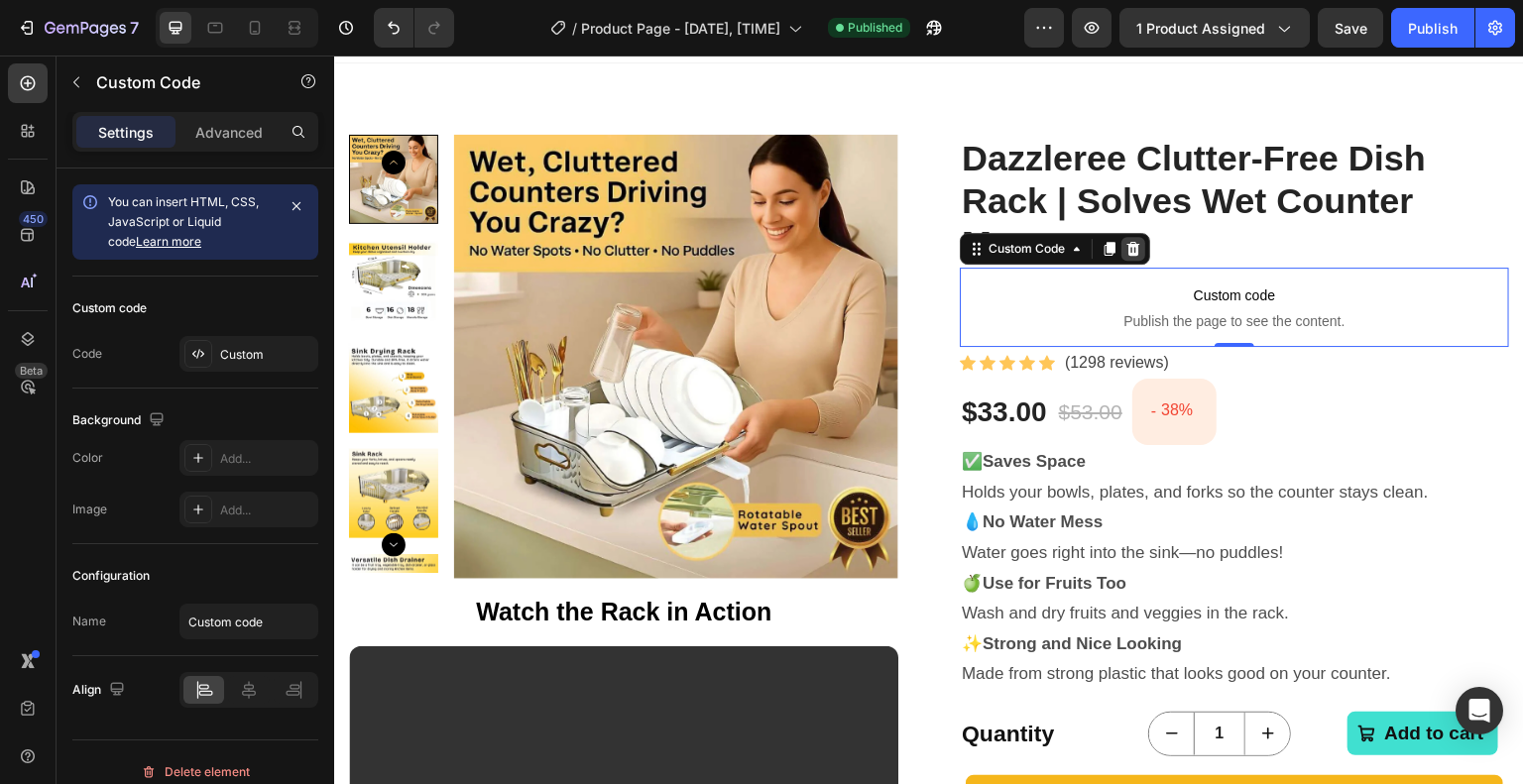 click 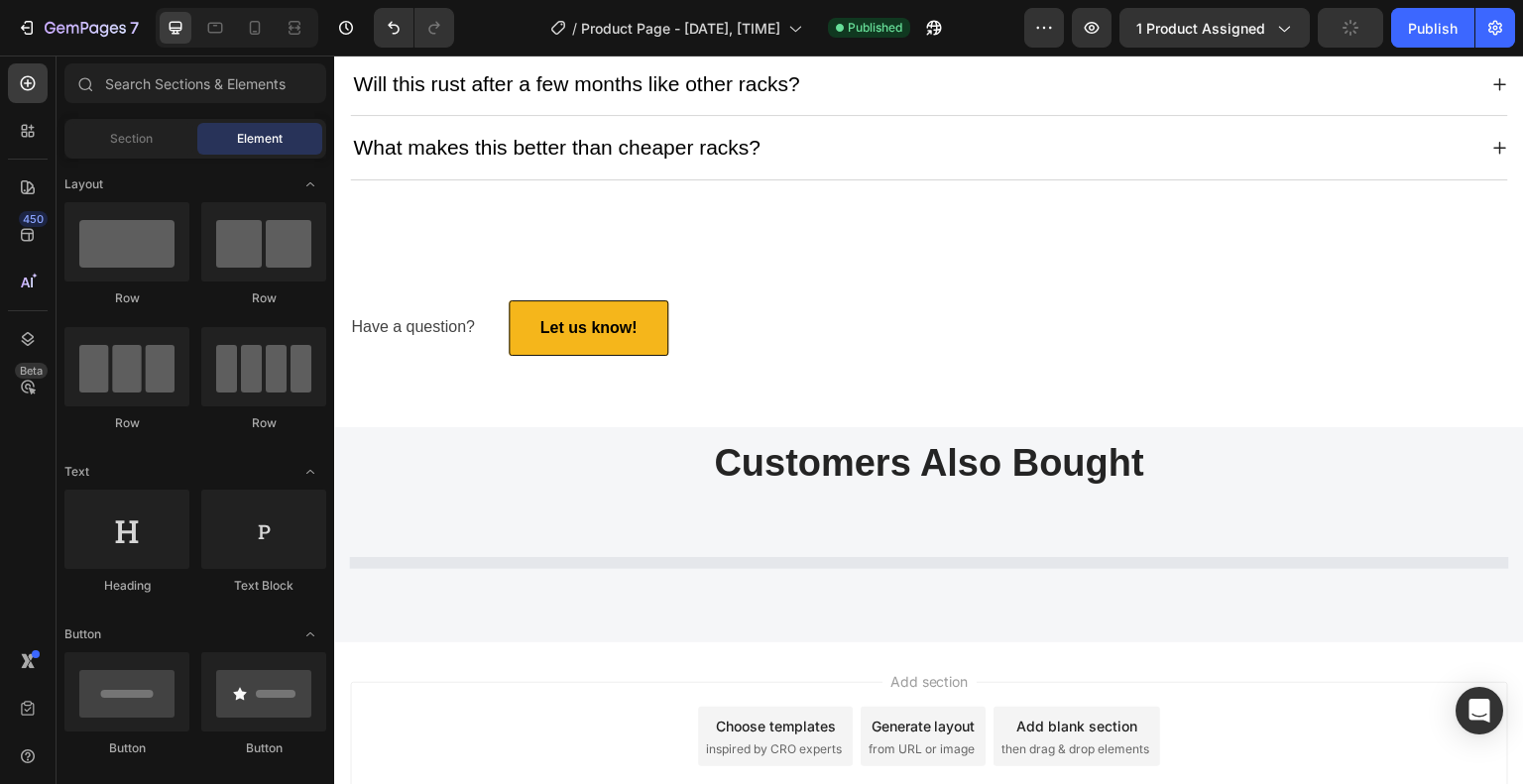 scroll, scrollTop: 6079, scrollLeft: 0, axis: vertical 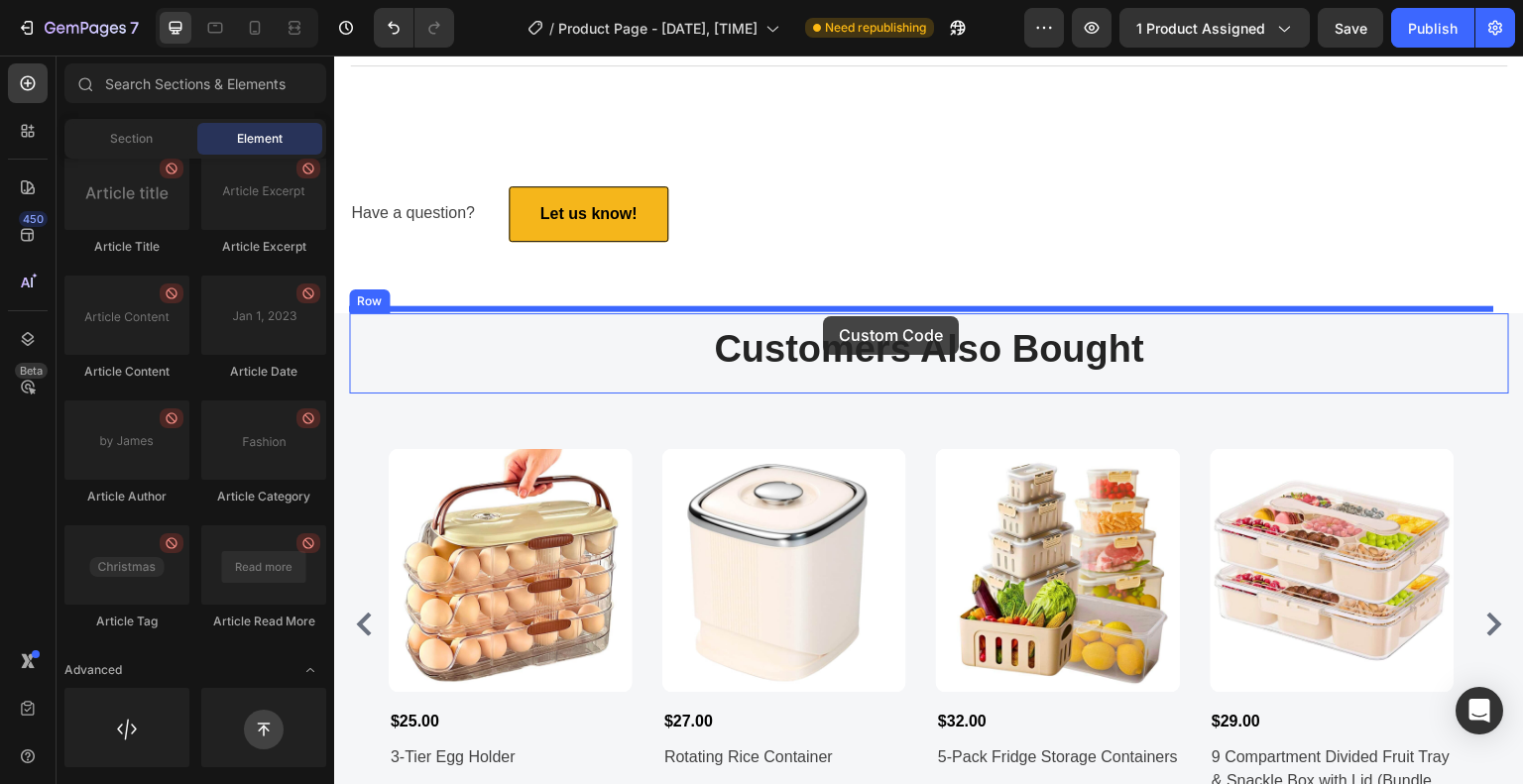 drag, startPoint x: 440, startPoint y: 775, endPoint x: 823, endPoint y: 316, distance: 597.80432 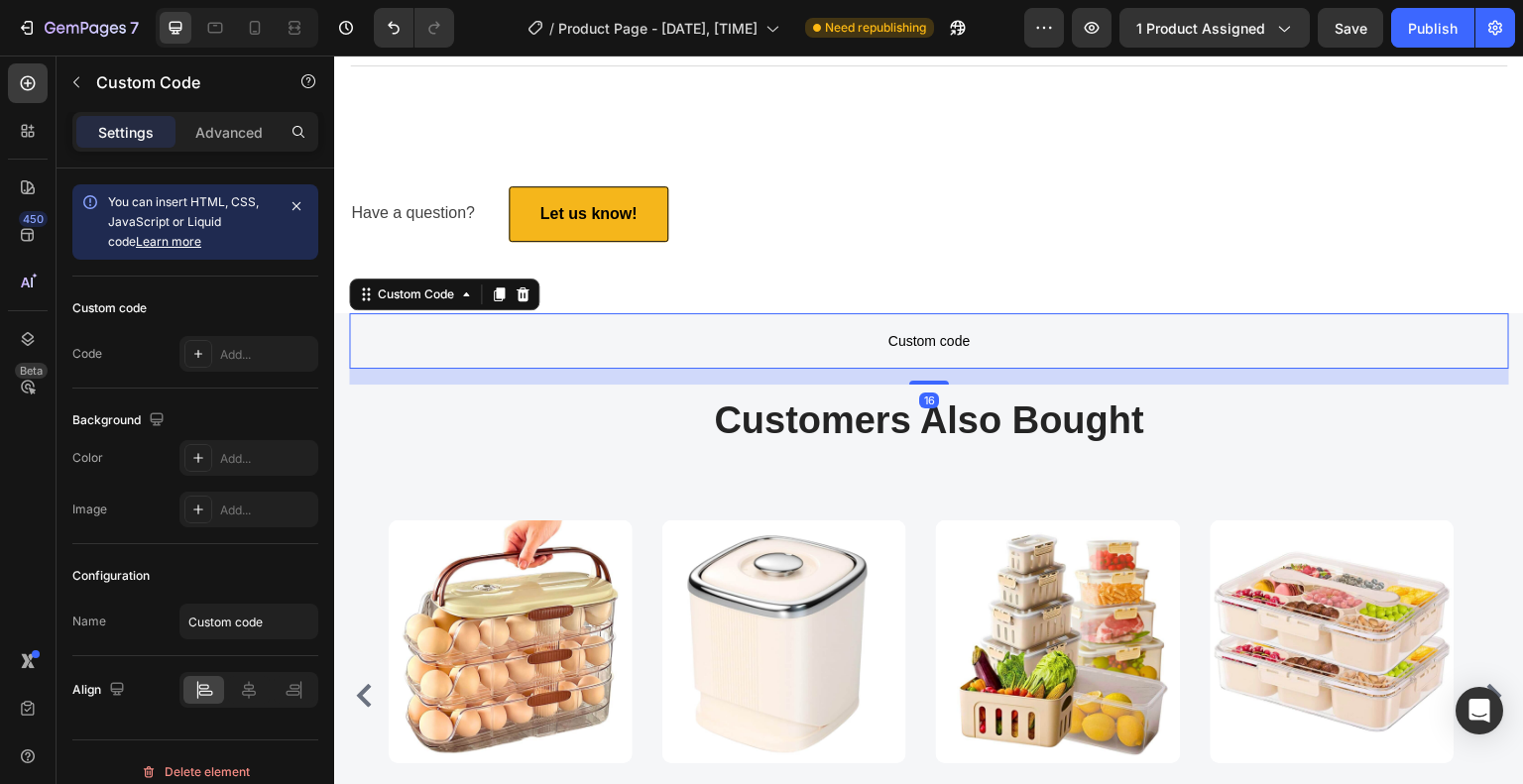 click on "Custom code" at bounding box center [929, 341] 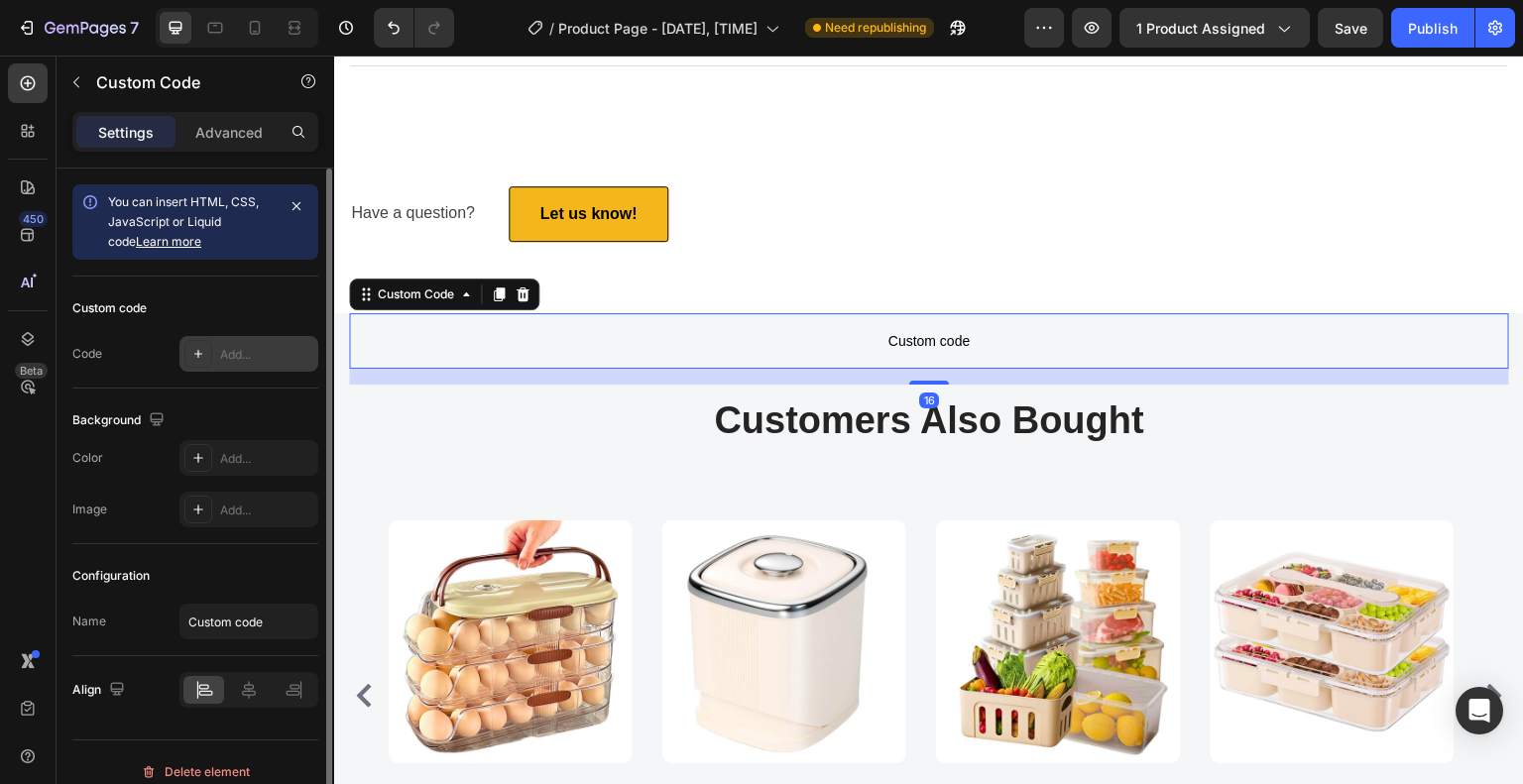 click on "Add..." at bounding box center [249, 354] 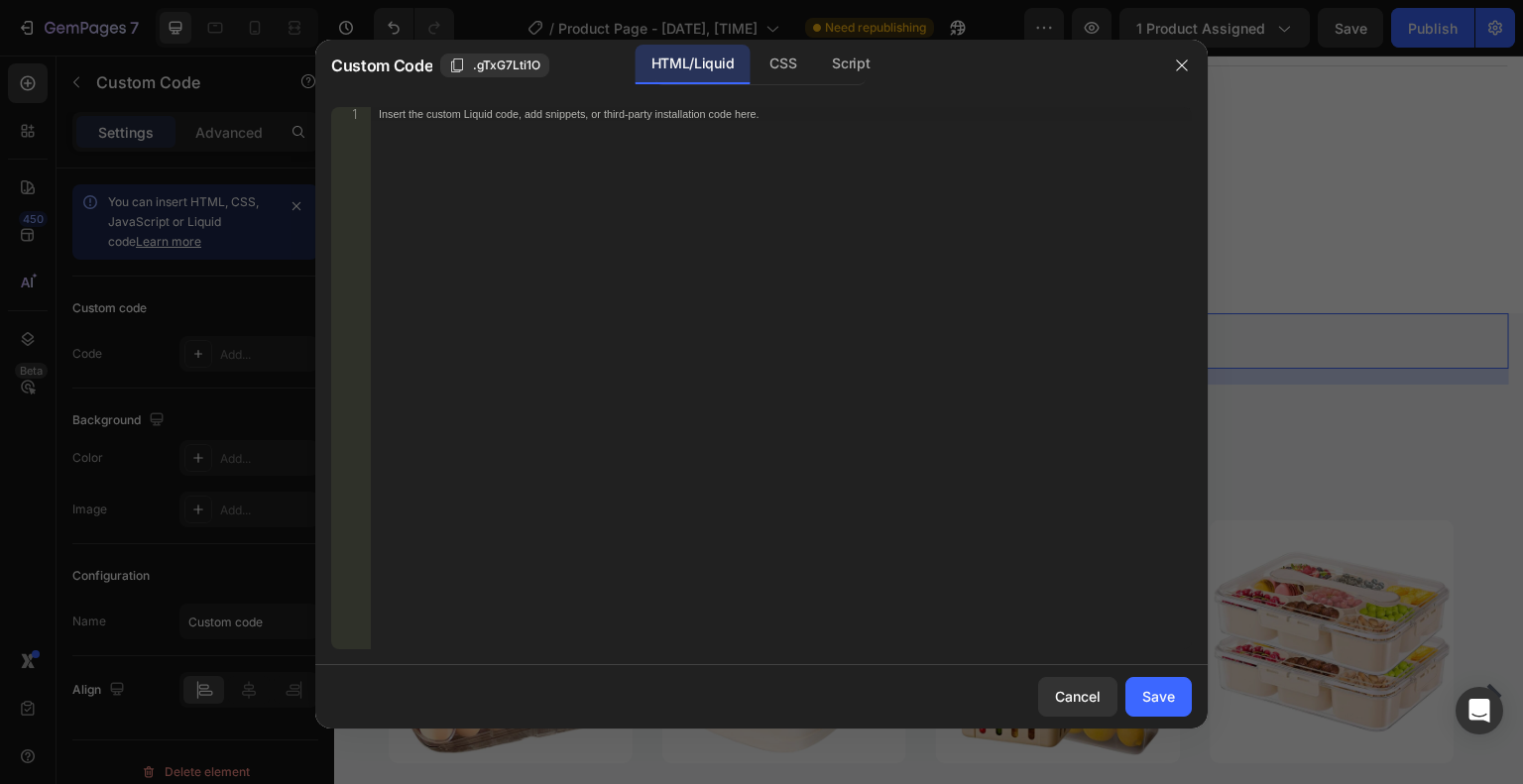 type 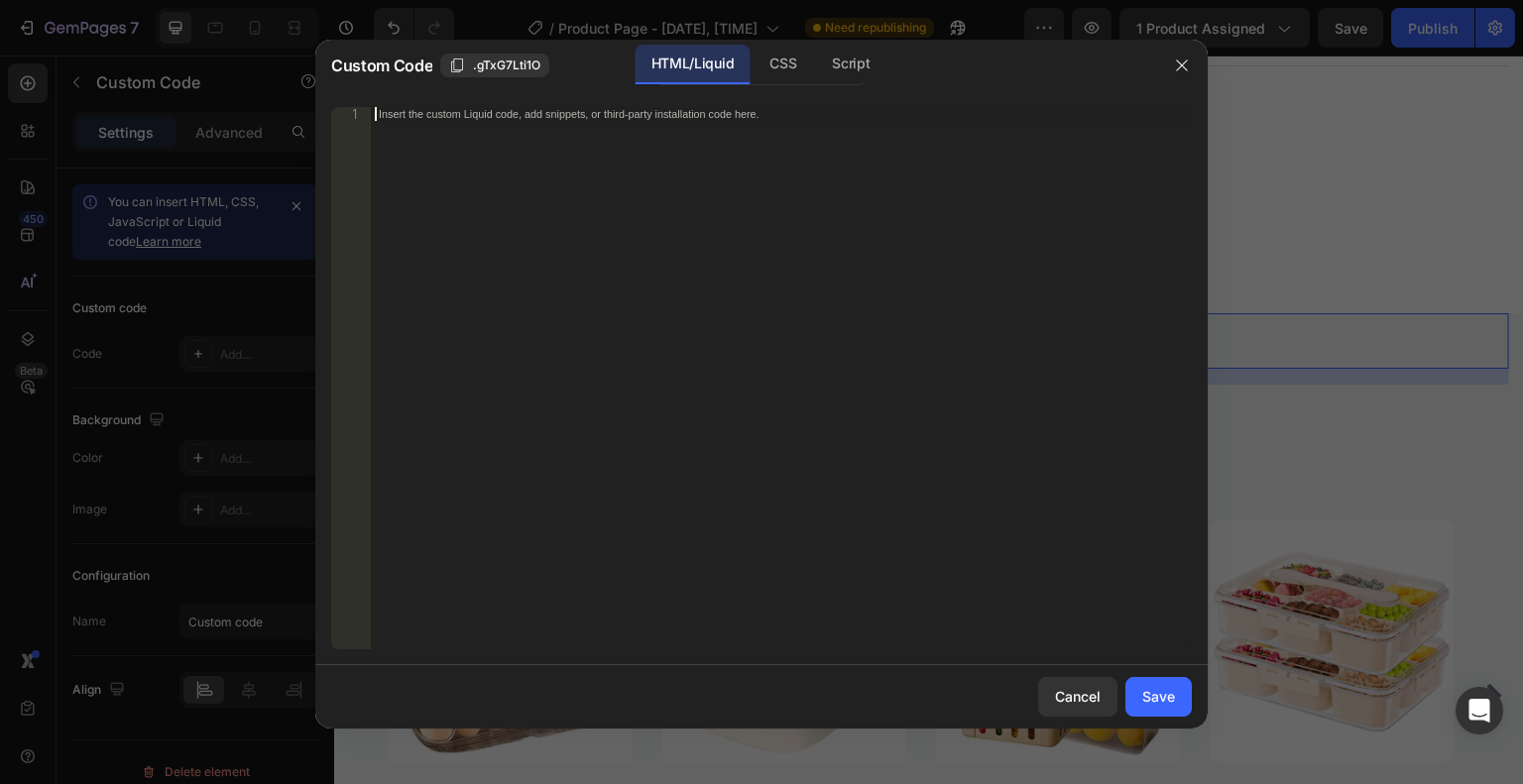 click on "Insert the custom Liquid code, add snippets, or third-party installation code here." at bounding box center (781, 392) 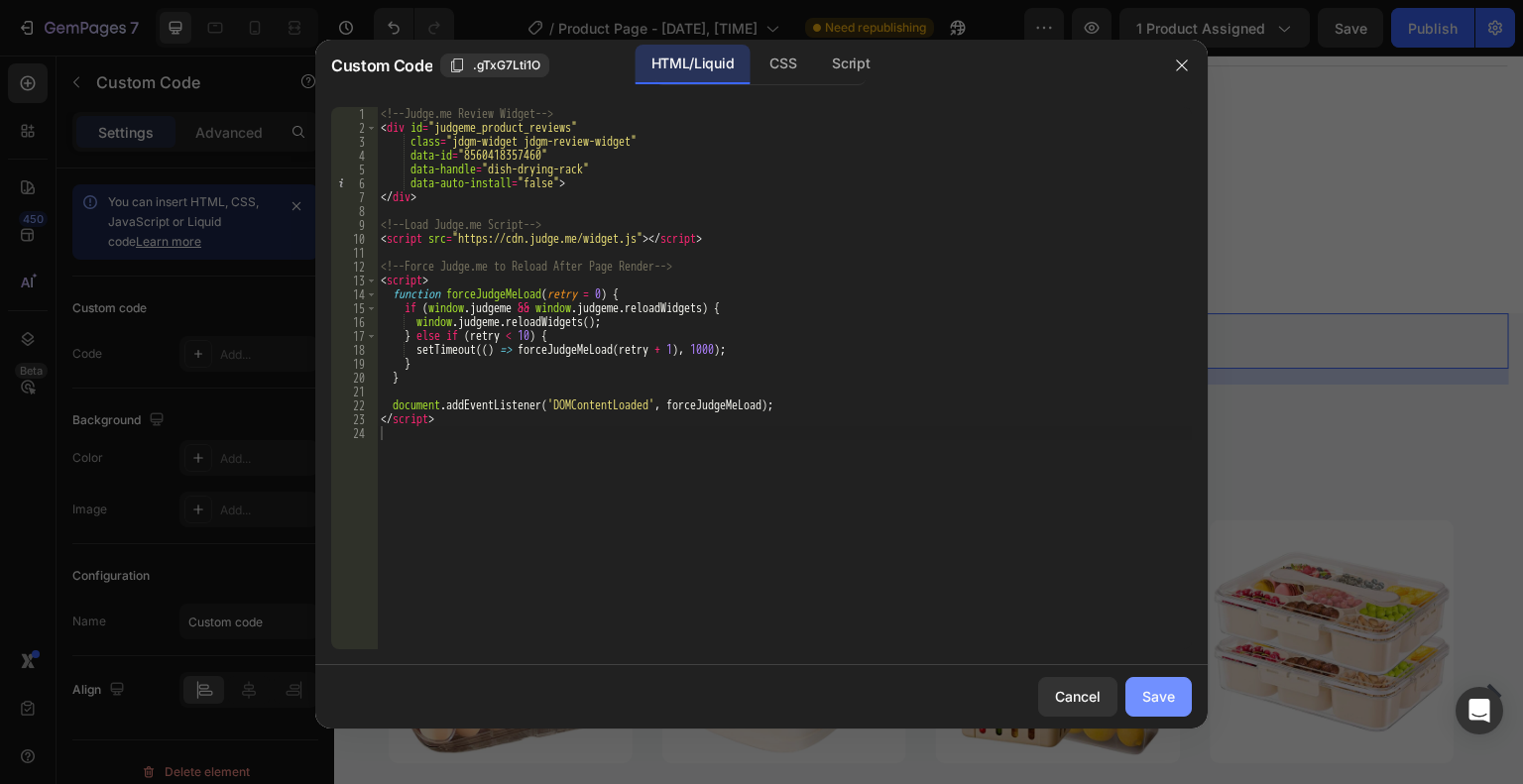 click on "Save" 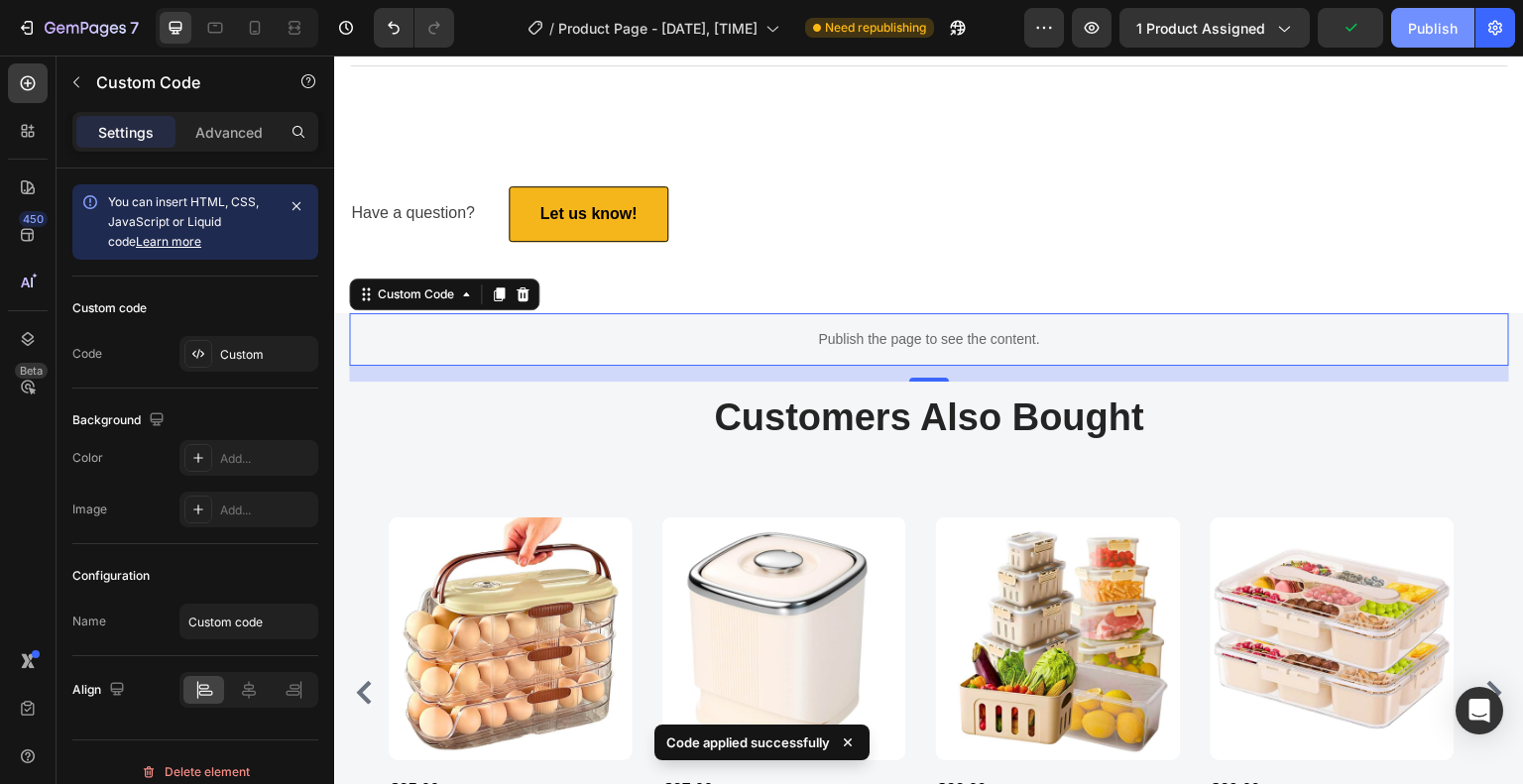 click on "Publish" at bounding box center [1433, 28] 